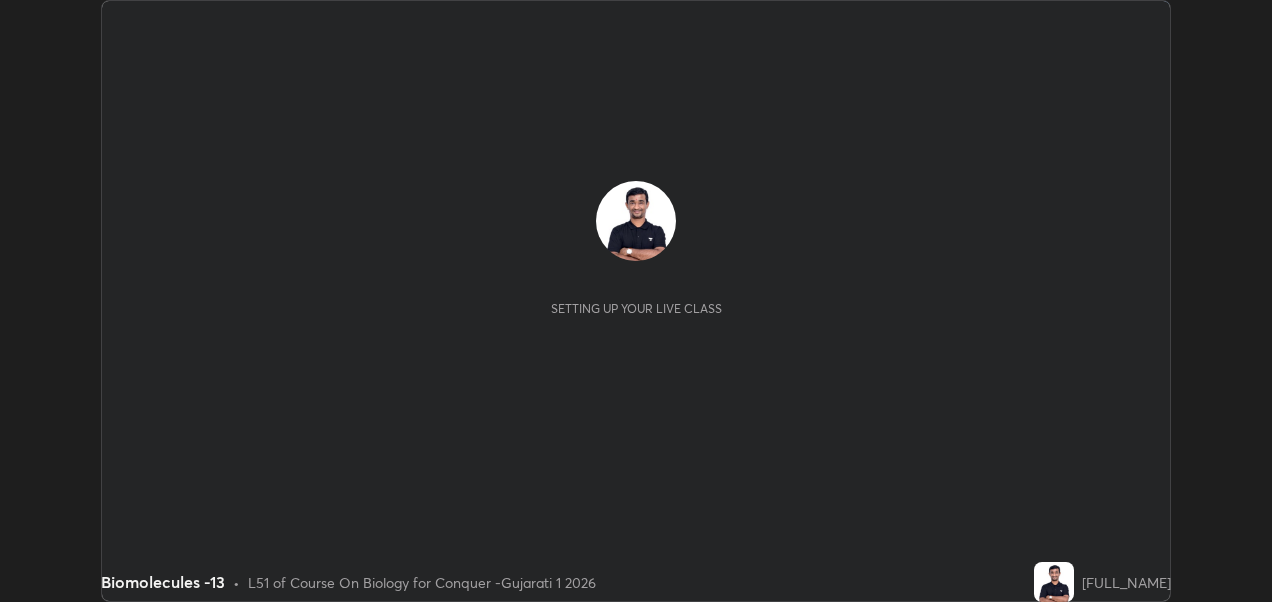 scroll, scrollTop: 0, scrollLeft: 0, axis: both 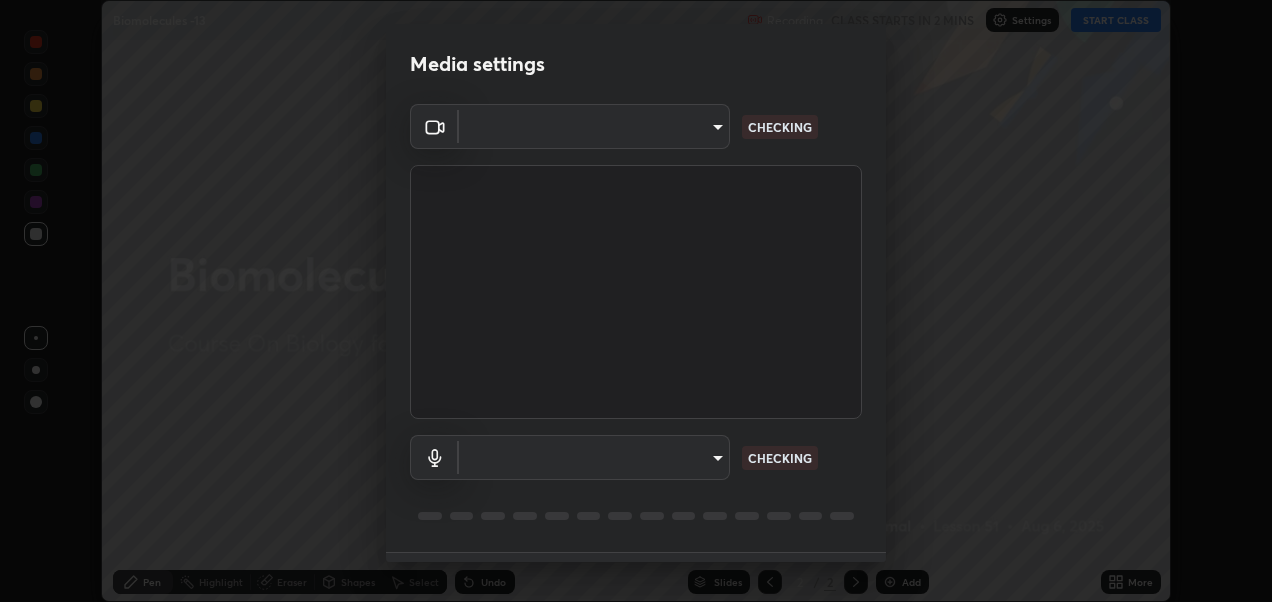 type on "ac3e881efdc06ccc9002c204d014ec451c7de35b43cd8531b49b2f8b9682eecd" 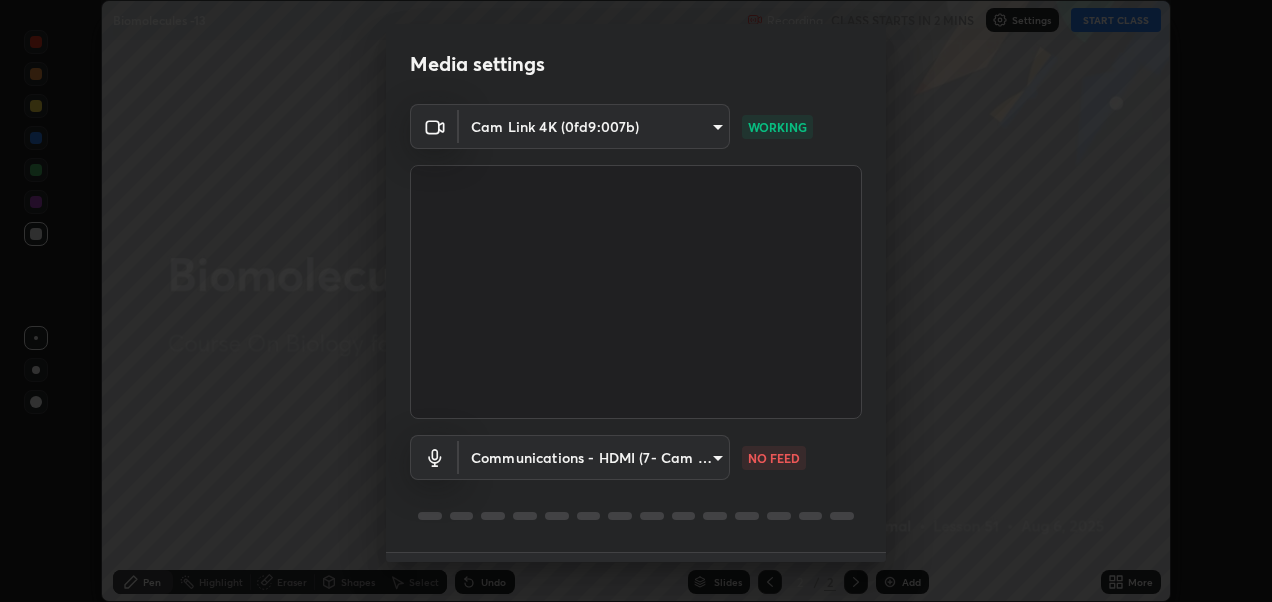 click on "Erase all Biomolecules -13 Recording CLASS STARTS IN 2 MINS Settings START CLASS Setting up your live class Biomolecules -13 • L51 of Course On Biology for Conquer -Gujarati 1 2026 [FULL_NAME] Pen Highlight Eraser Shapes Select Undo Slides 2 / 2 Add More No doubts shared Encourage your learners to ask a doubt for better clarity Report an issue Reason for reporting Buffering Chat not working Audio - Video sync issue Educator video quality low ​ Attach an image Report Media settings Cam Link 4K (0fd9:007b) ac3e881efdc06ccc9002c204d014ec451c7de35b43cd8531b49b2f8b9682eecd WORKING Communications - HDMI (7- Cam Link 4K) communications NO FEED 1 / 5 Next" at bounding box center [636, 301] 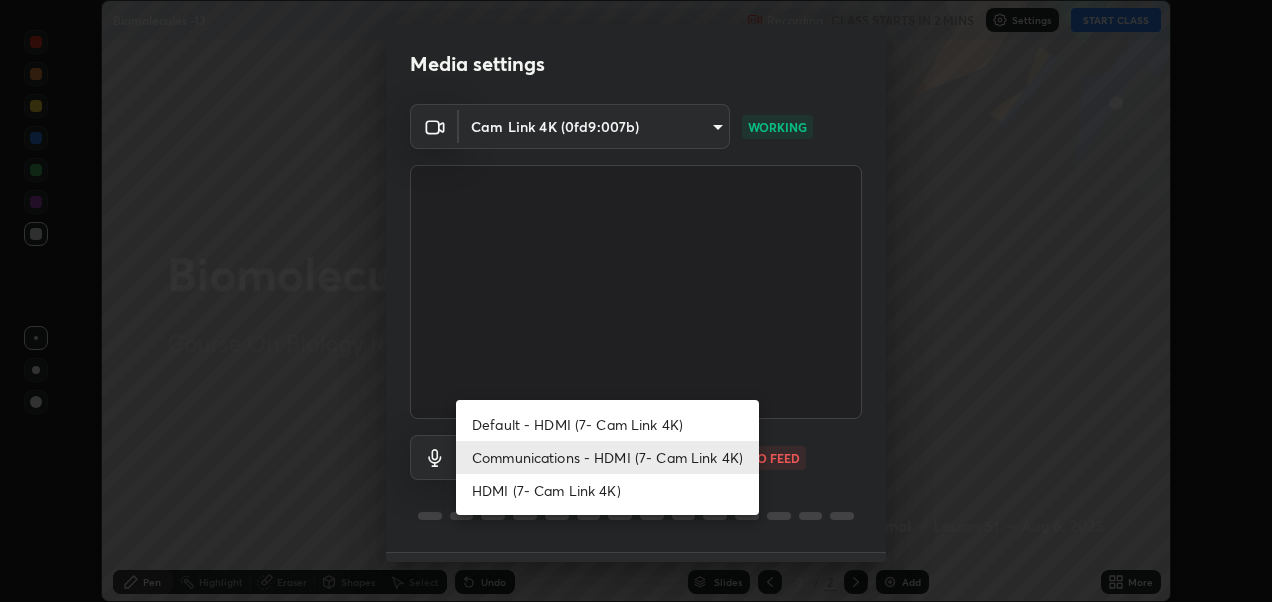 click on "HDMI (7- Cam Link 4K)" at bounding box center (607, 490) 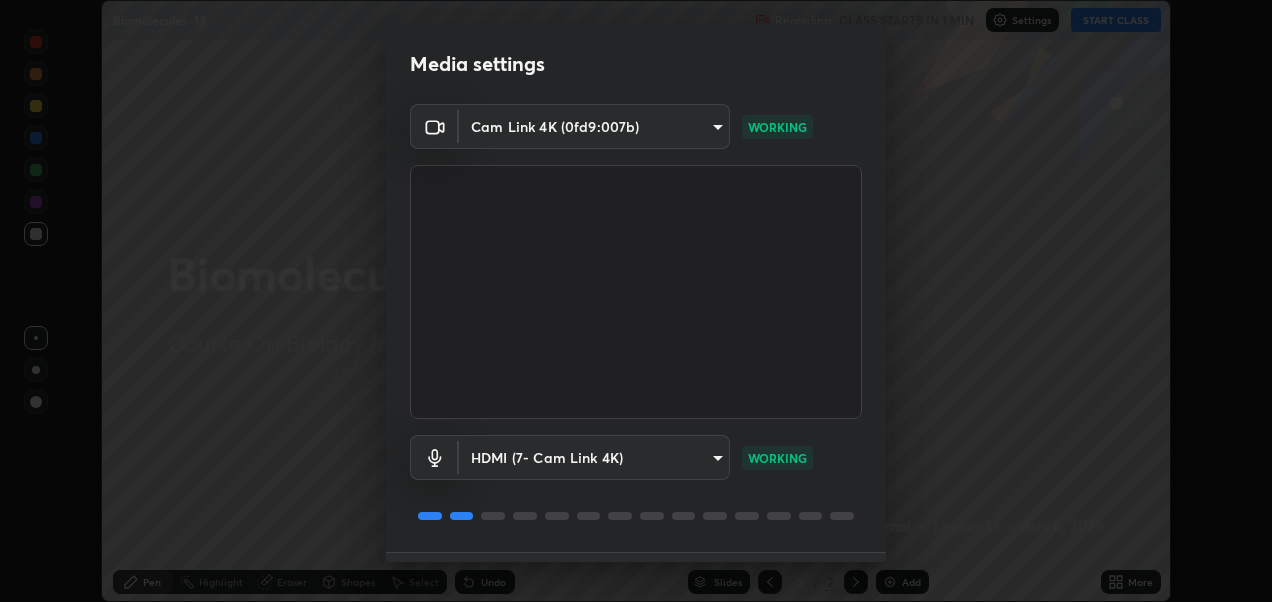scroll, scrollTop: 54, scrollLeft: 0, axis: vertical 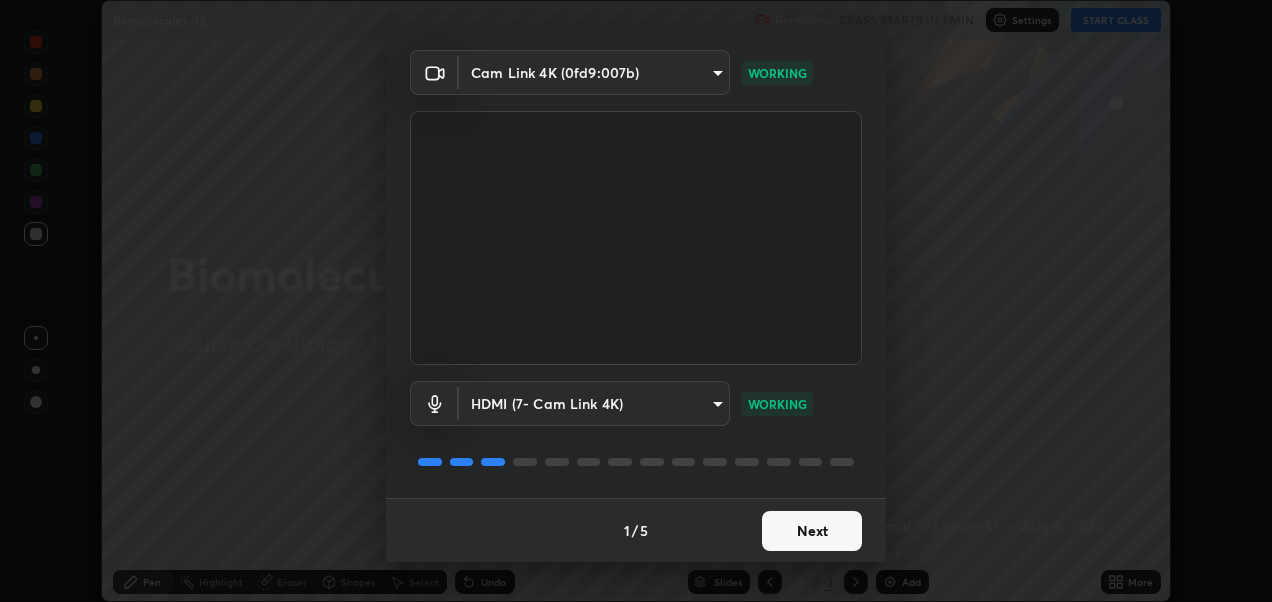 click on "Next" at bounding box center [812, 531] 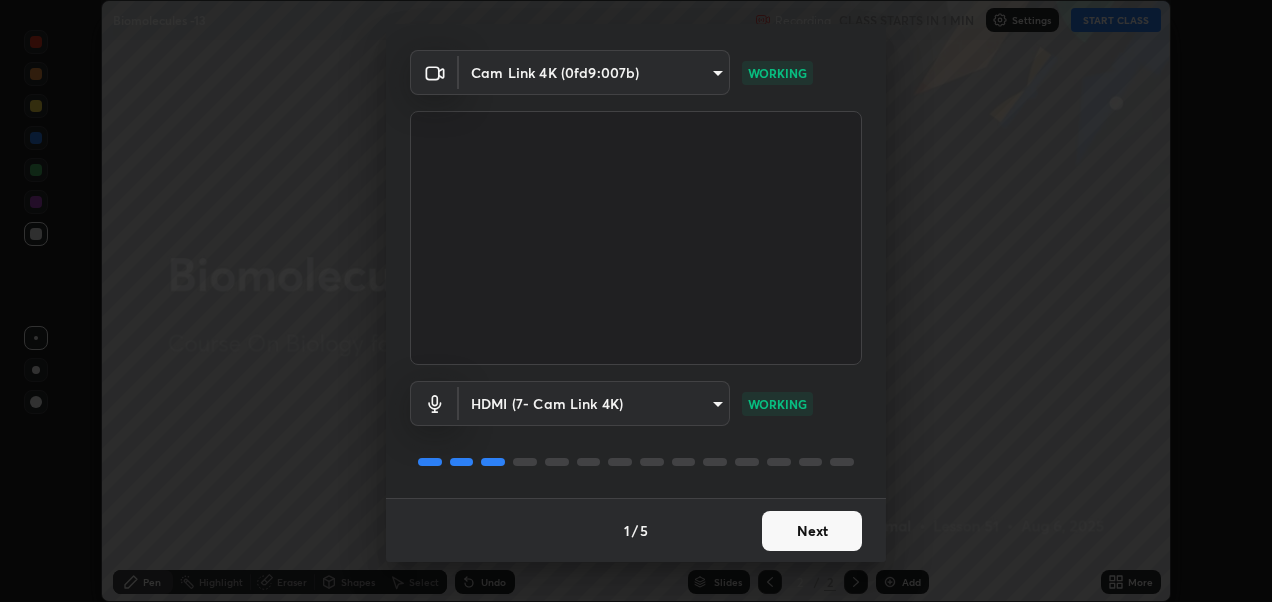 scroll, scrollTop: 0, scrollLeft: 0, axis: both 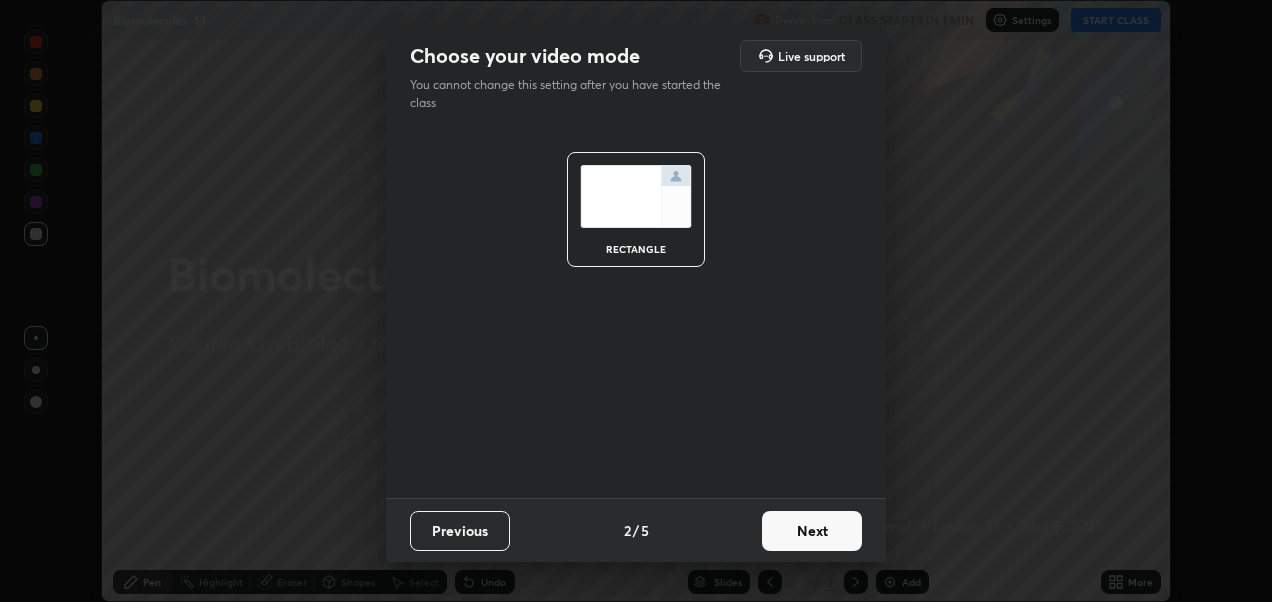 click on "Next" at bounding box center [812, 531] 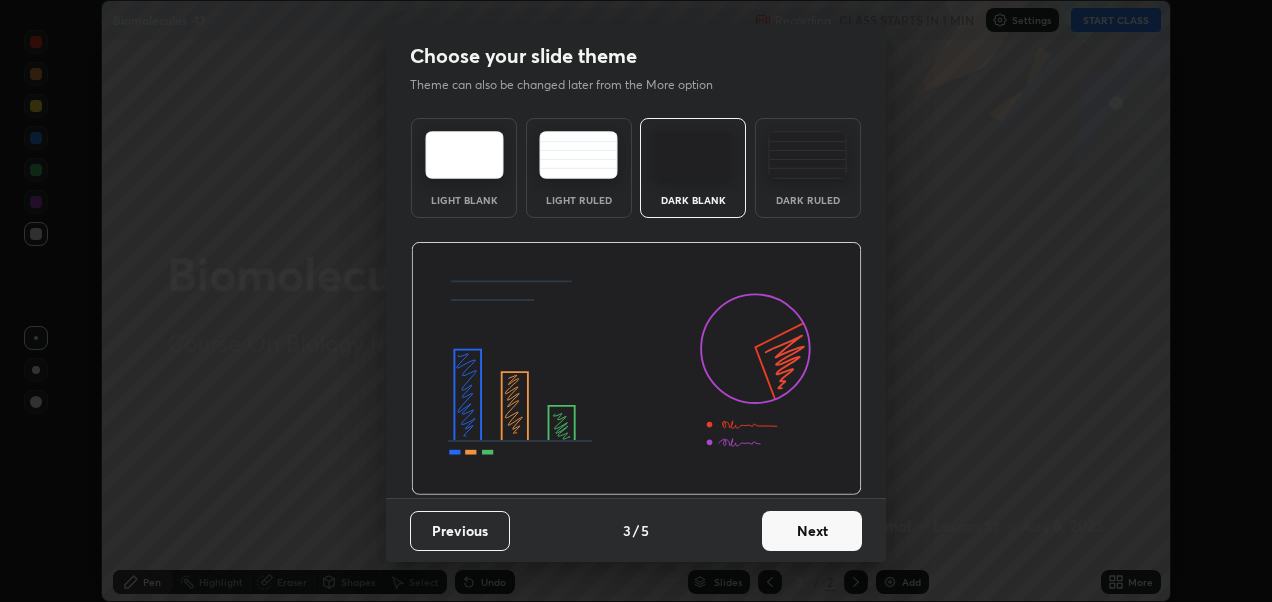 click at bounding box center [807, 155] 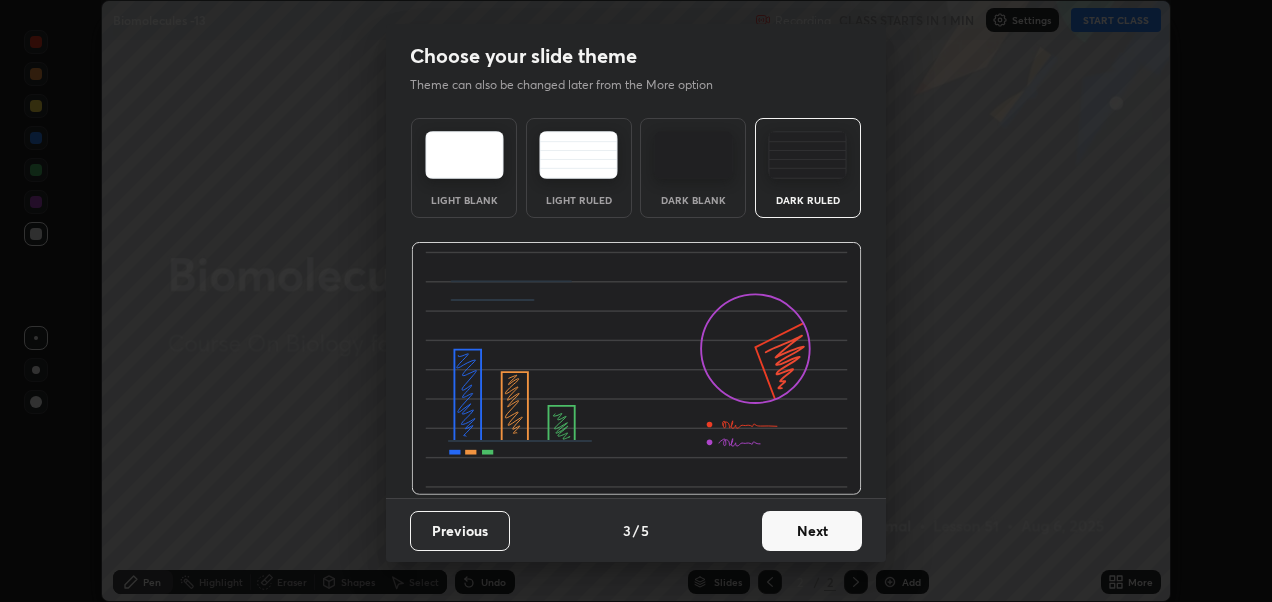 click on "Next" at bounding box center (812, 531) 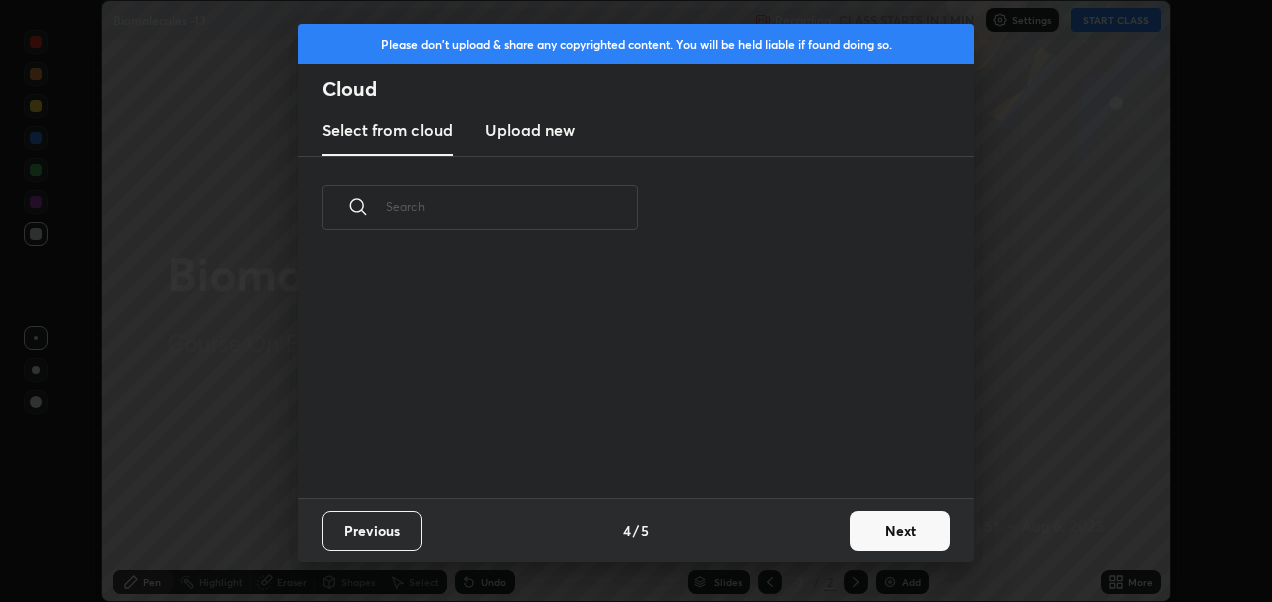 scroll, scrollTop: 7, scrollLeft: 11, axis: both 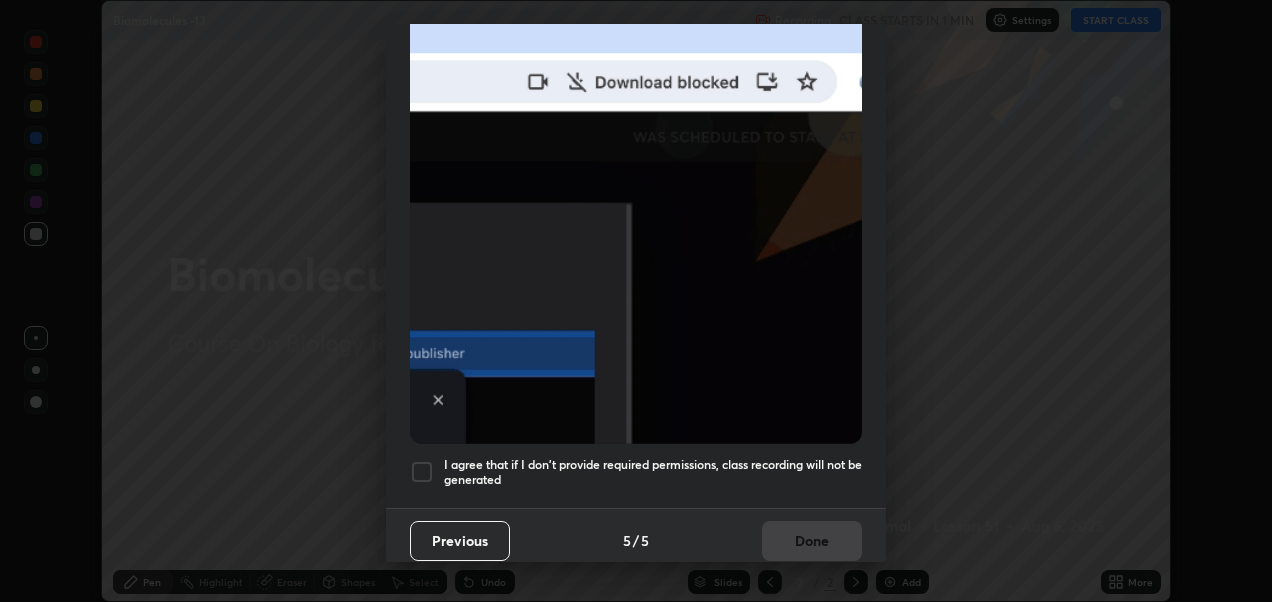 click at bounding box center (422, 472) 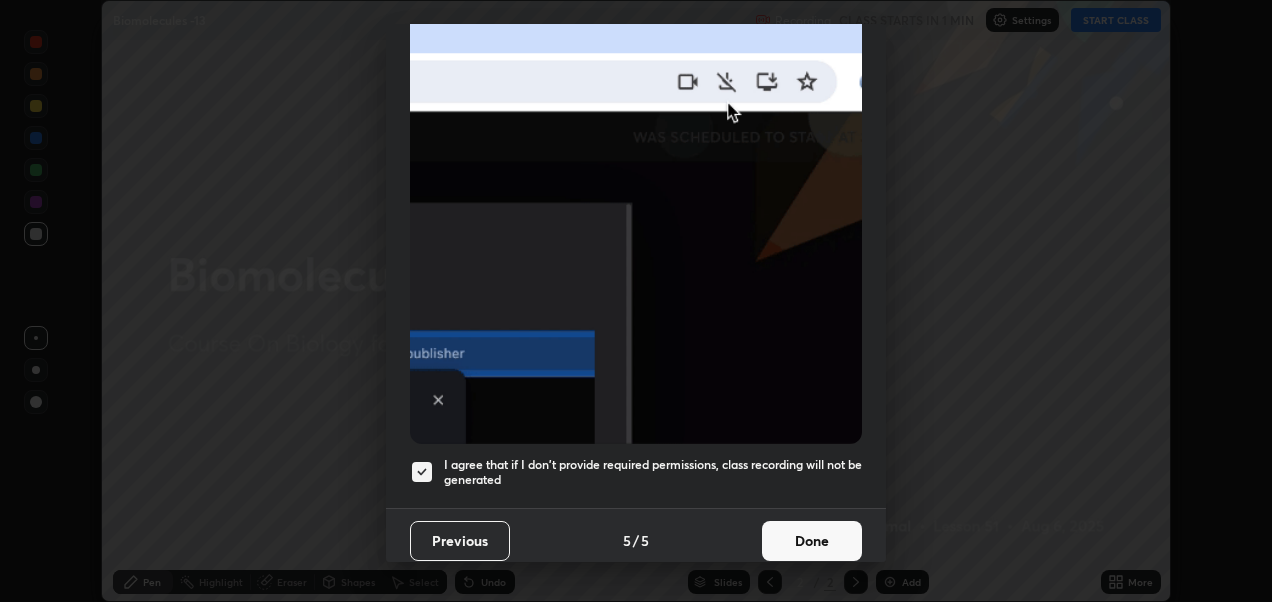click on "Done" at bounding box center [812, 541] 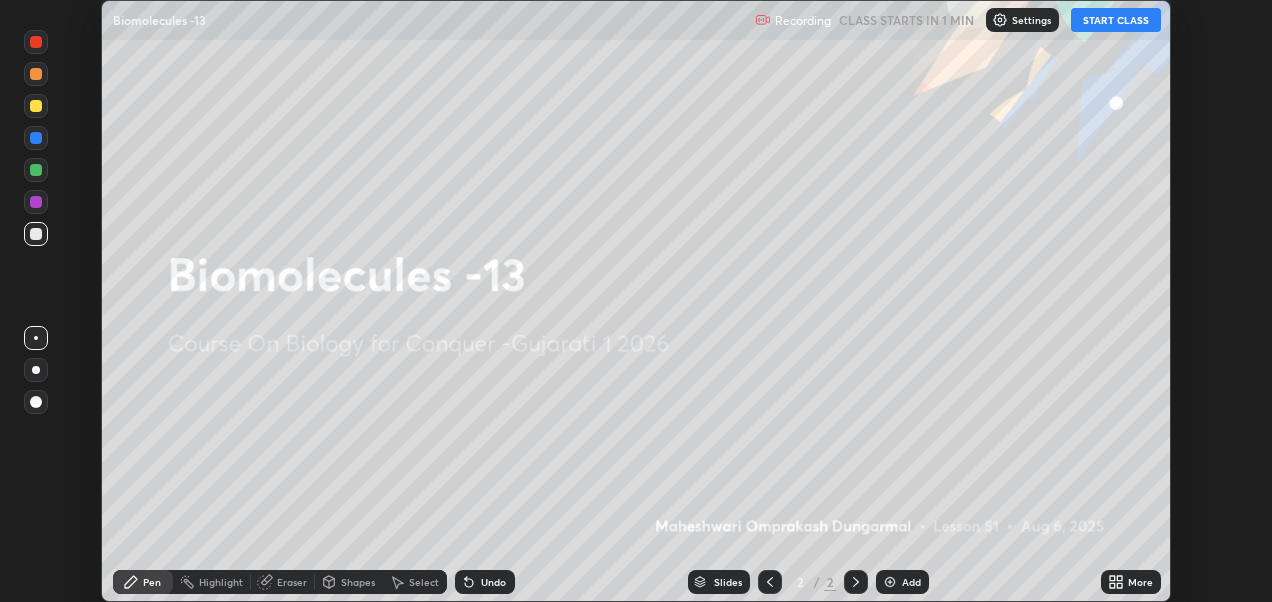 click 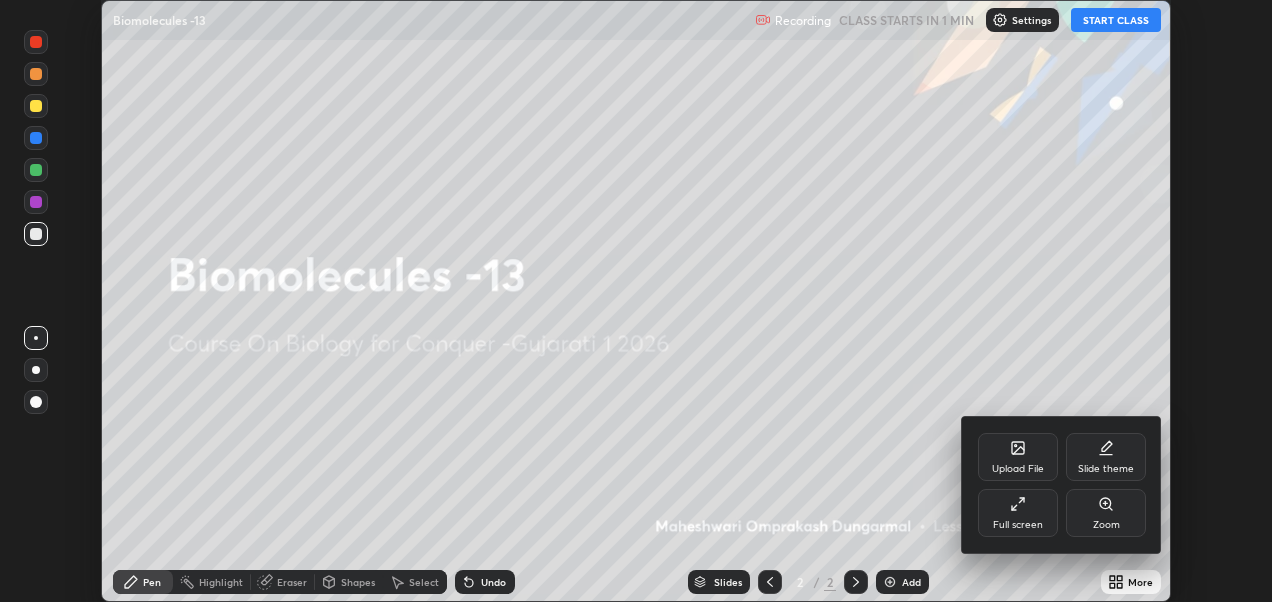 click 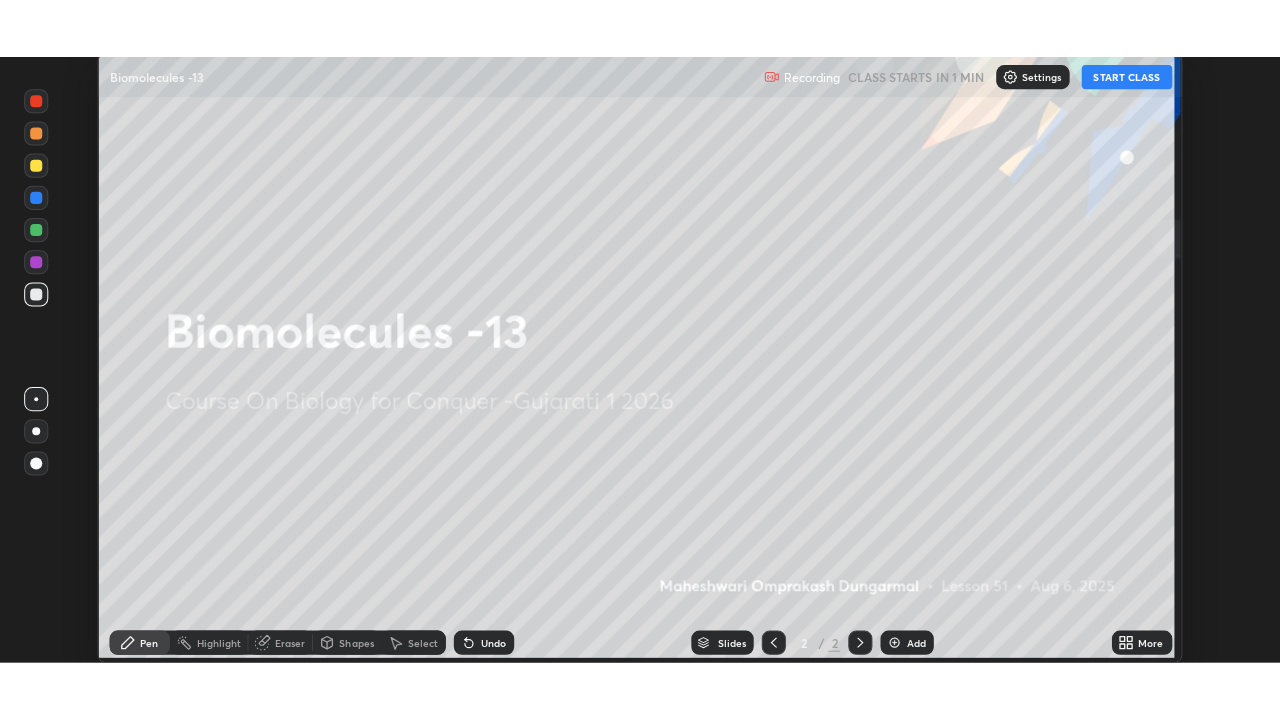 scroll, scrollTop: 99280, scrollLeft: 98720, axis: both 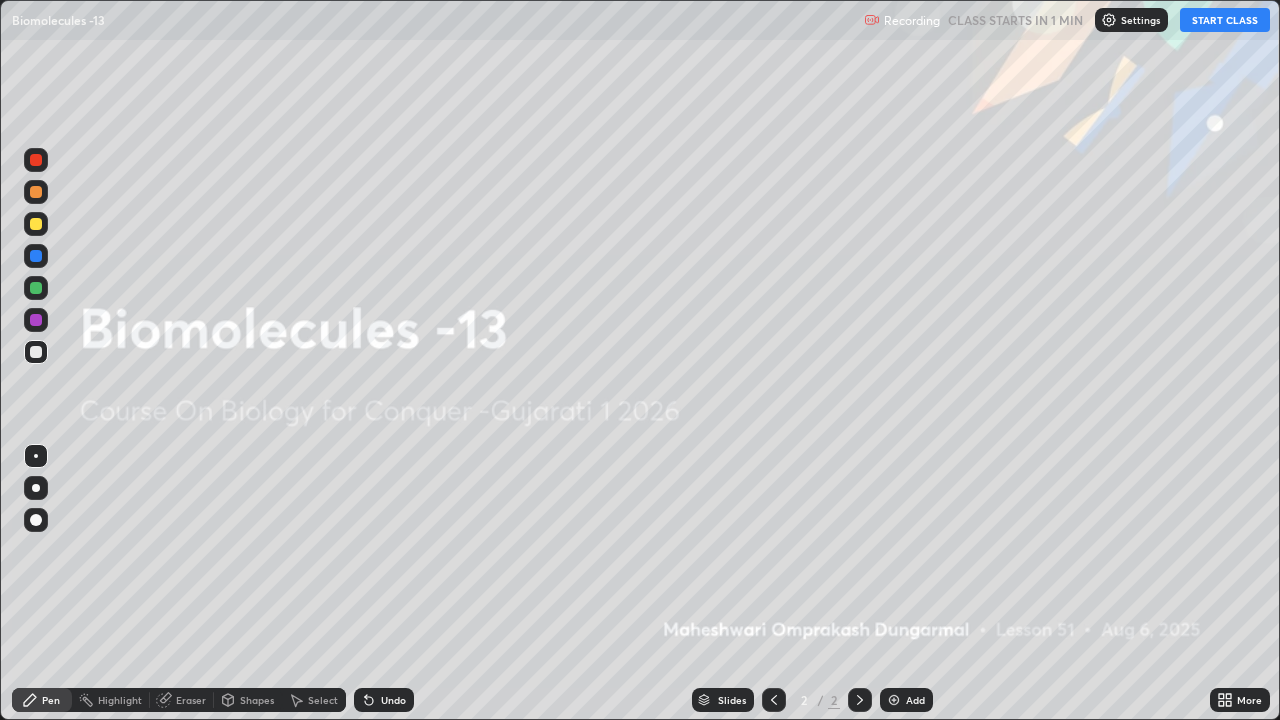 click on "START CLASS" at bounding box center (1225, 20) 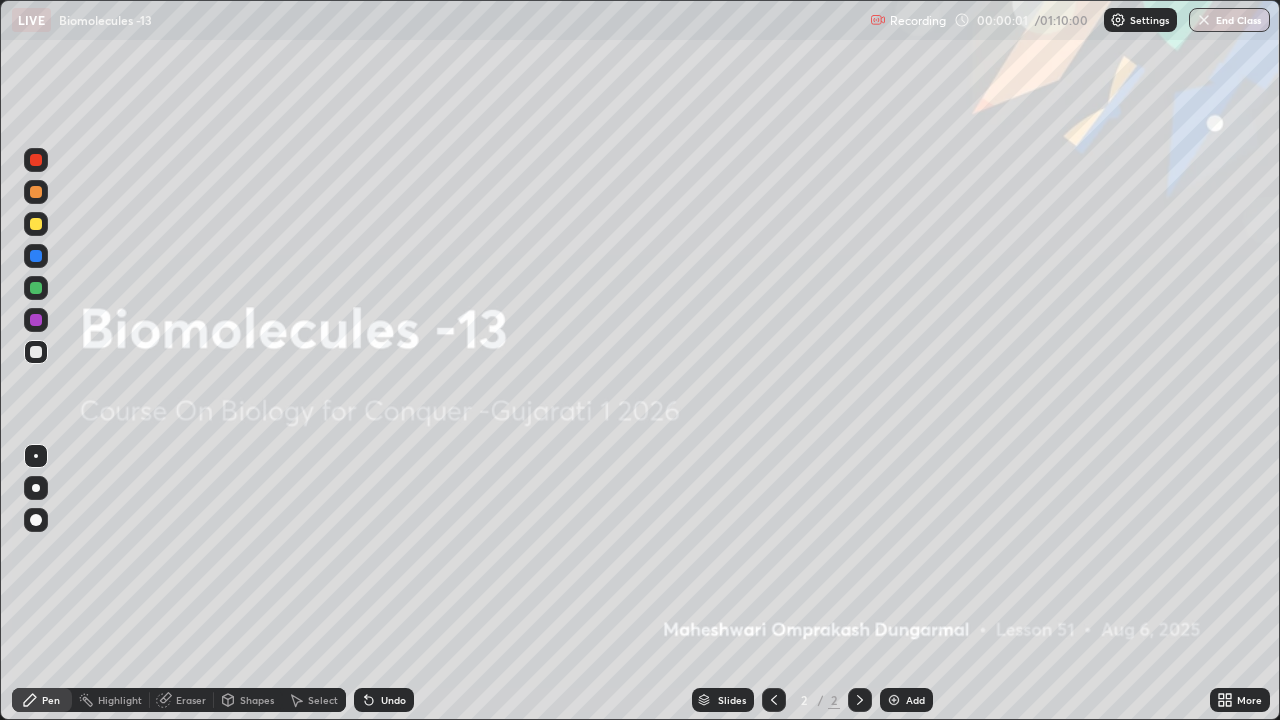 click at bounding box center [894, 700] 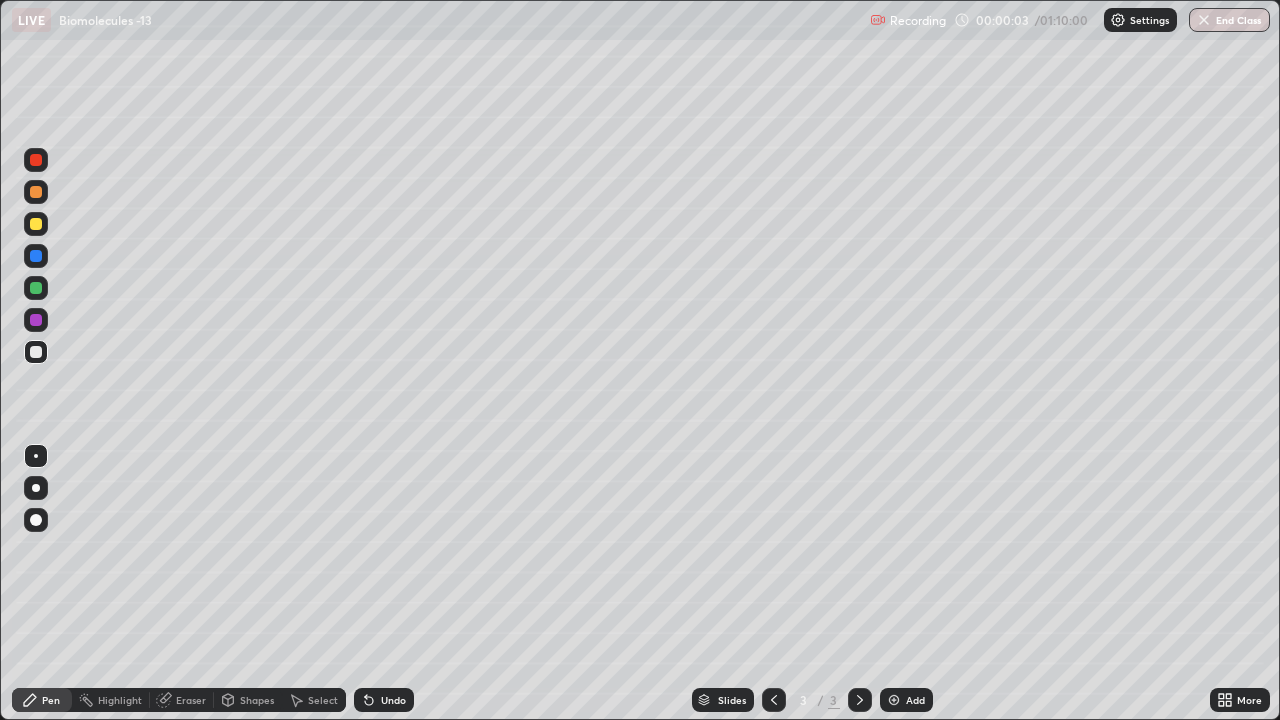 click on "Shapes" at bounding box center [248, 700] 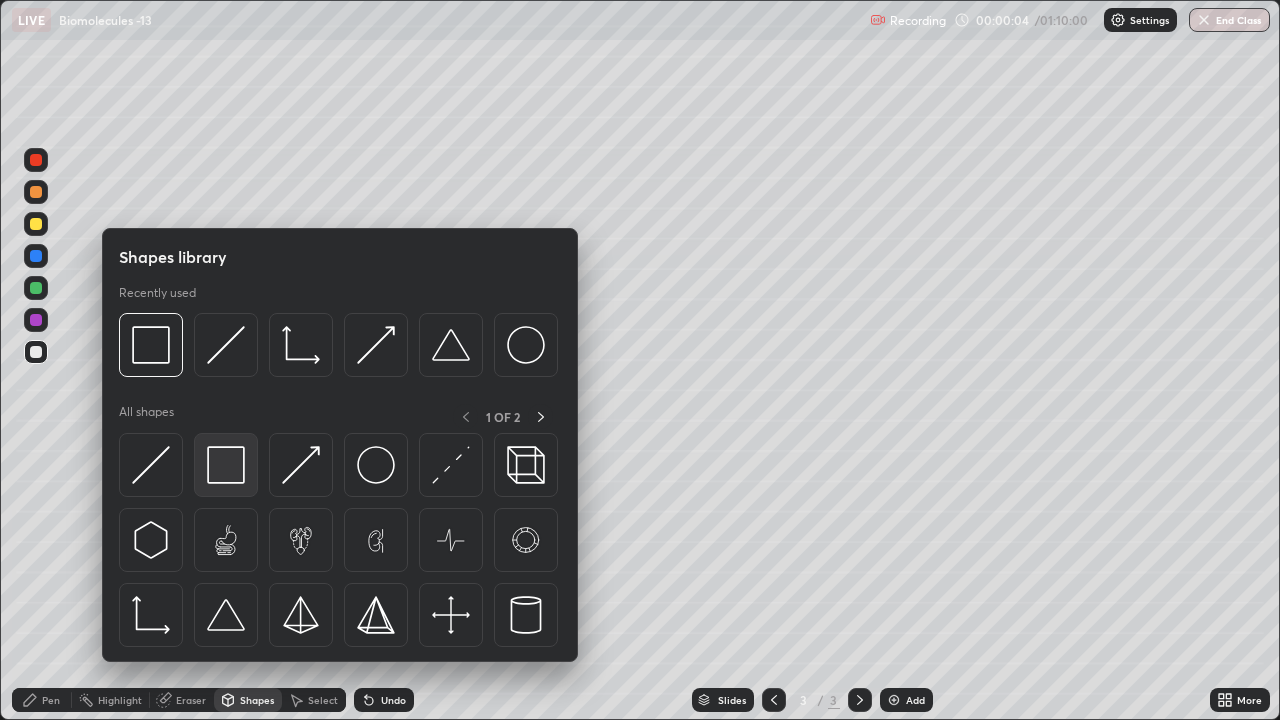 click at bounding box center [226, 465] 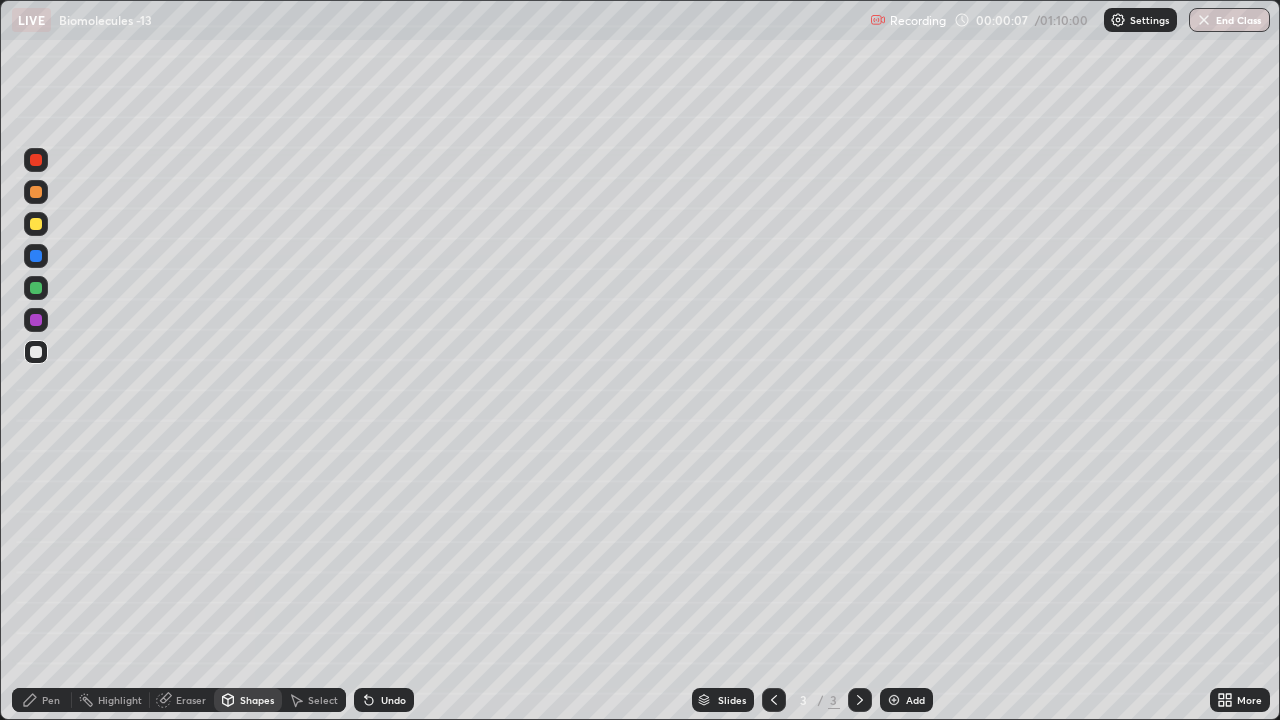 click on "Pen" at bounding box center (51, 700) 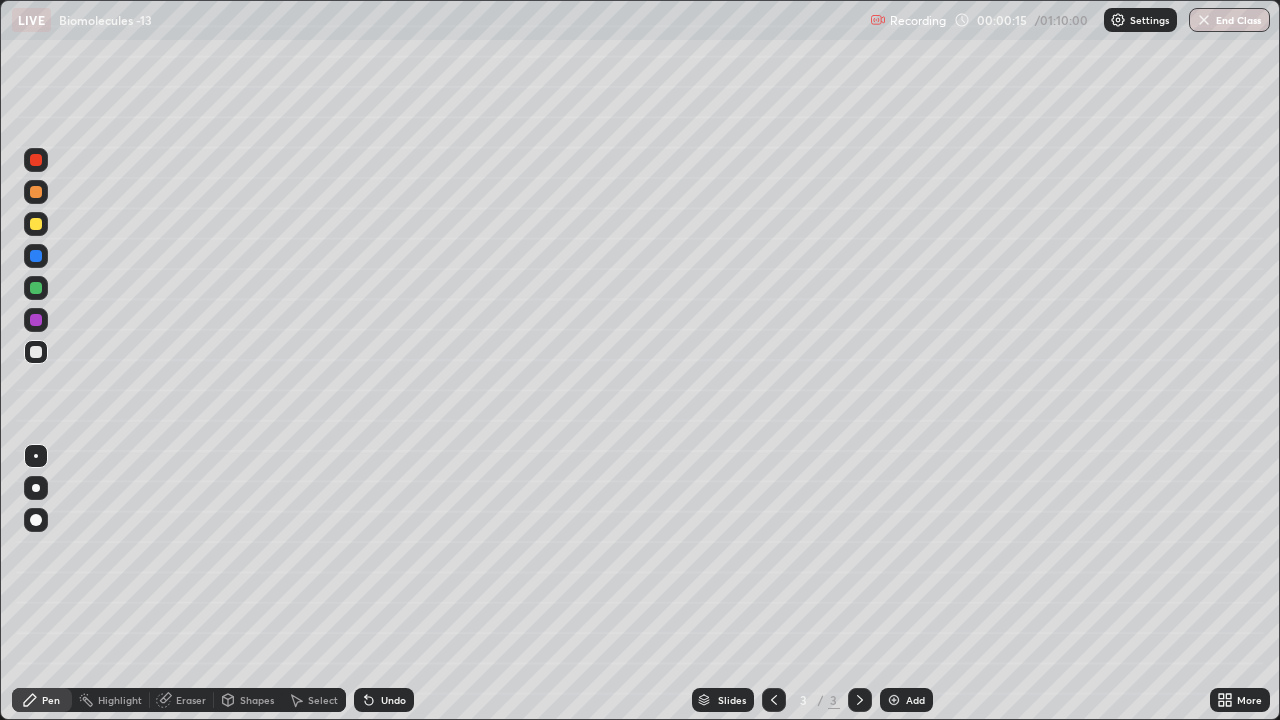 click at bounding box center [36, 488] 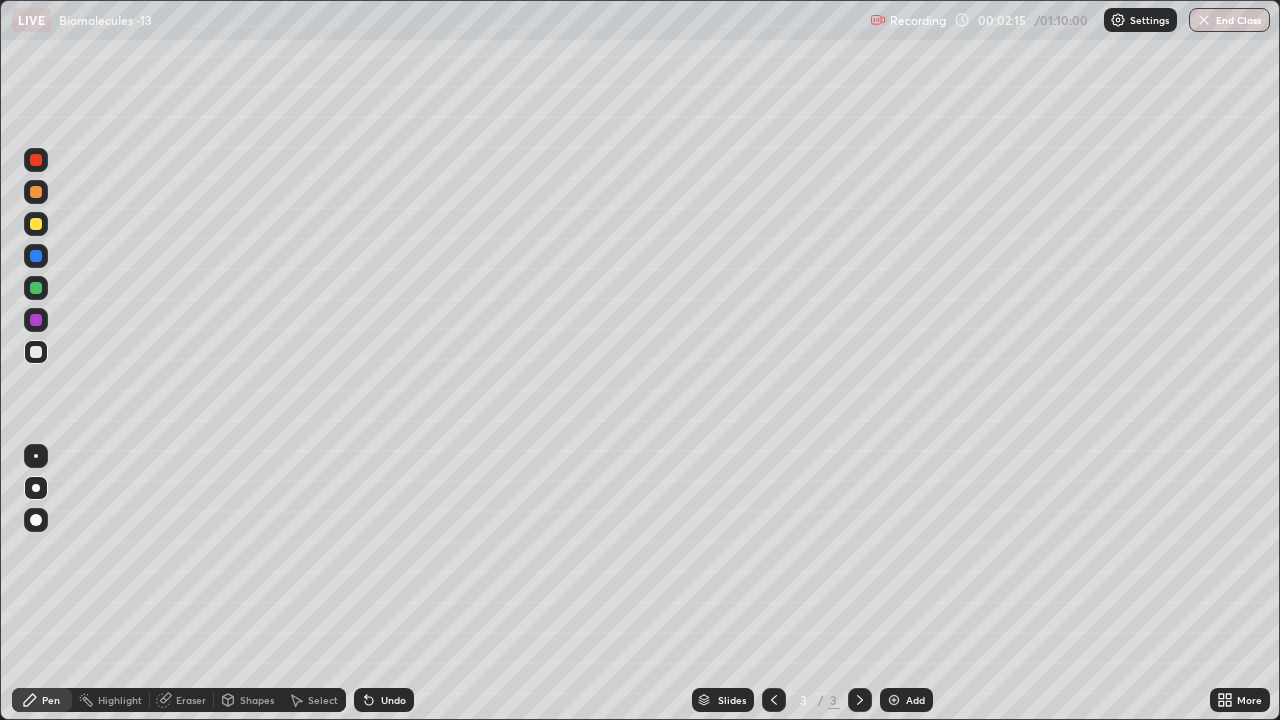 click at bounding box center [36, 224] 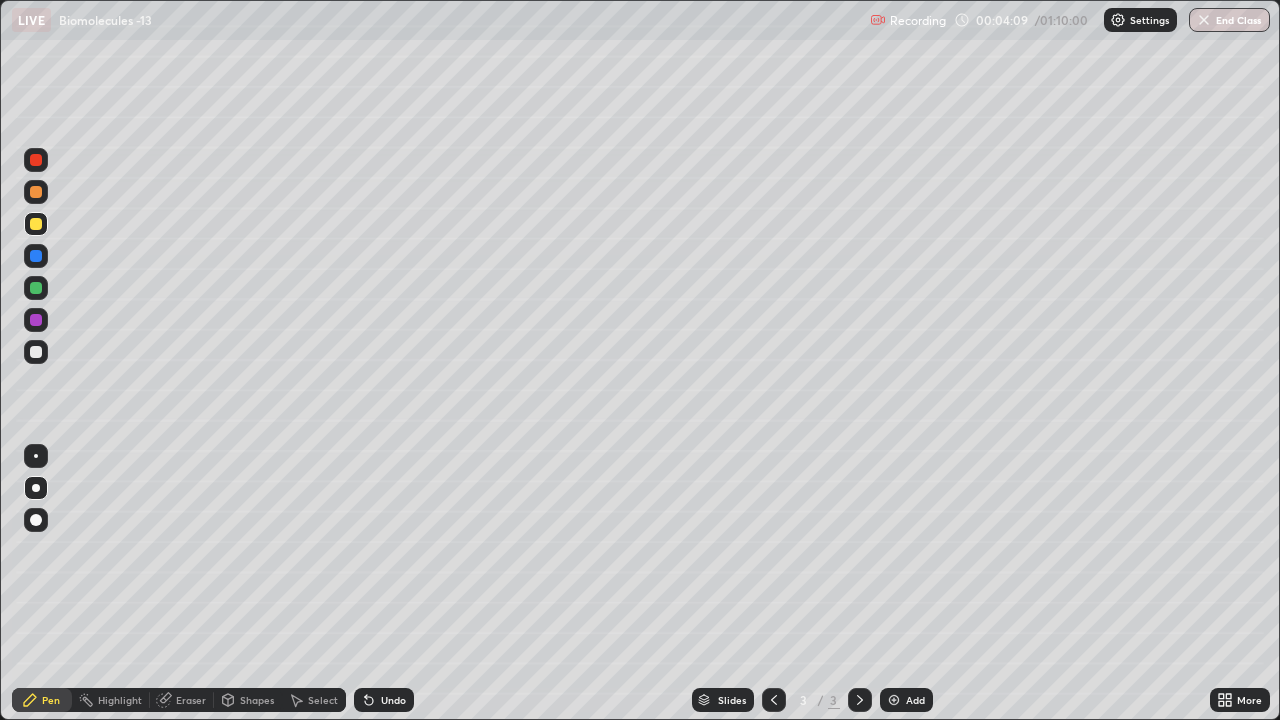 click 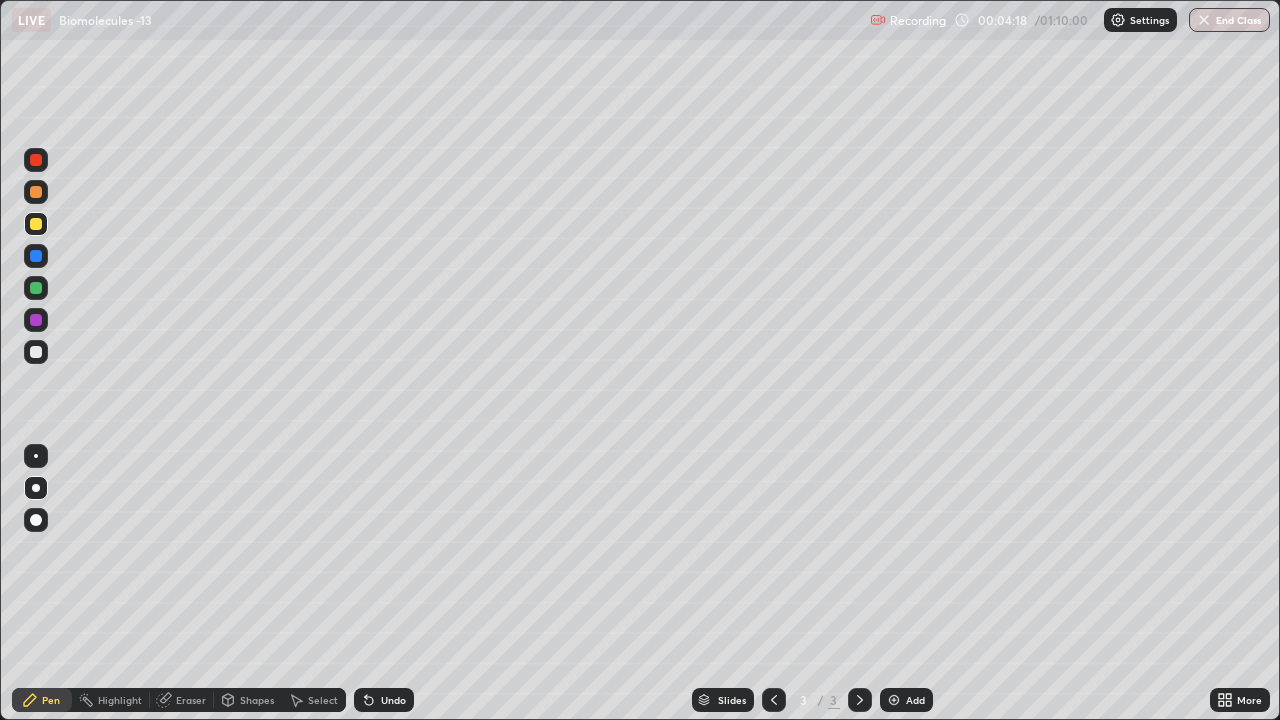 click at bounding box center [36, 352] 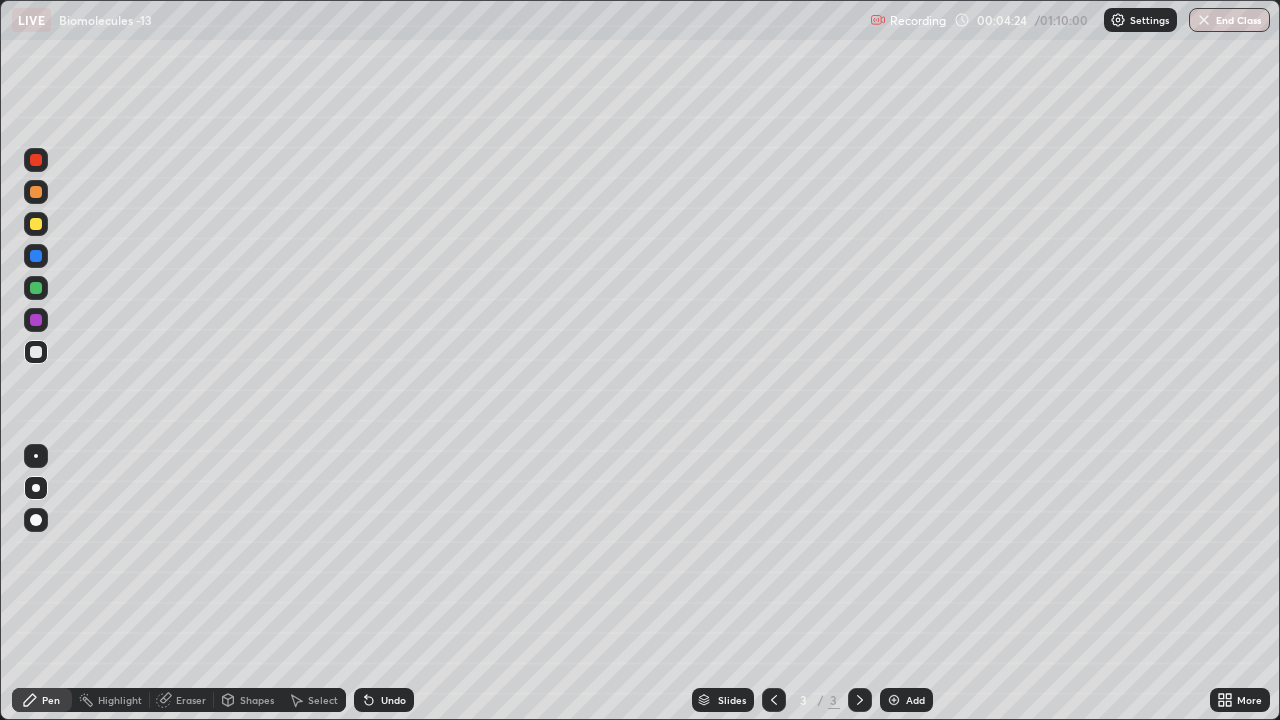 click at bounding box center [36, 288] 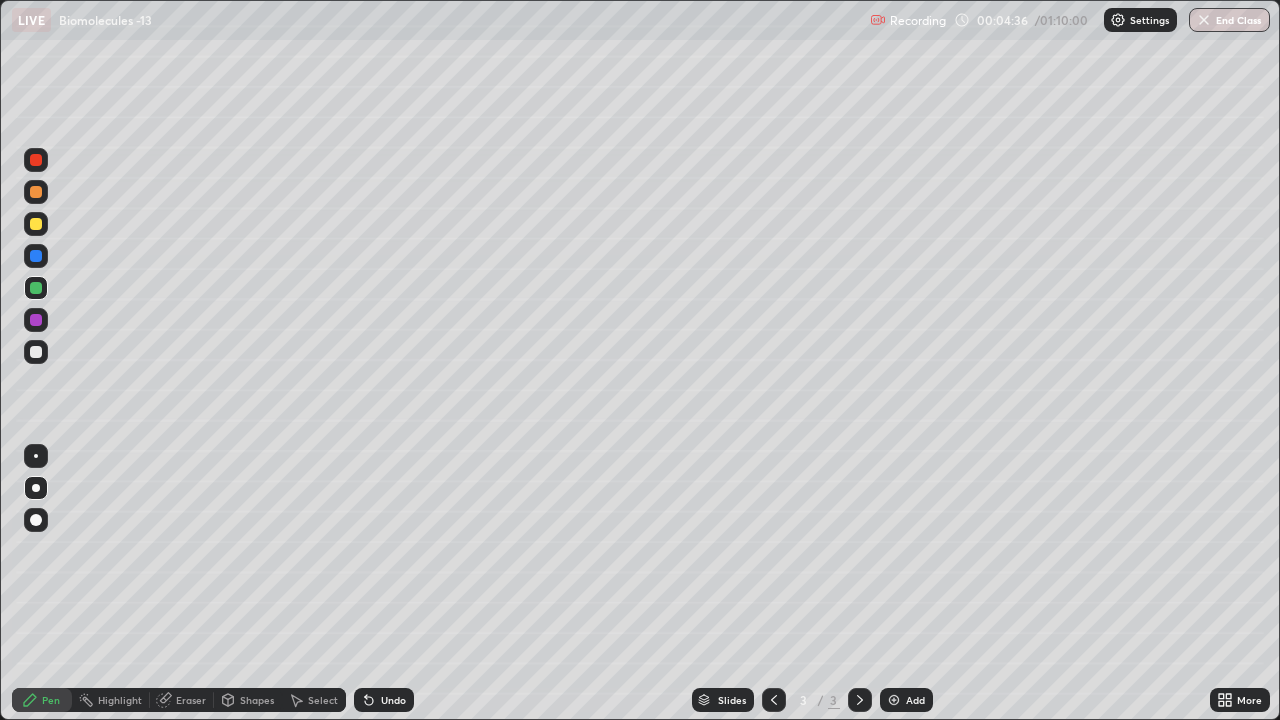 click at bounding box center (36, 352) 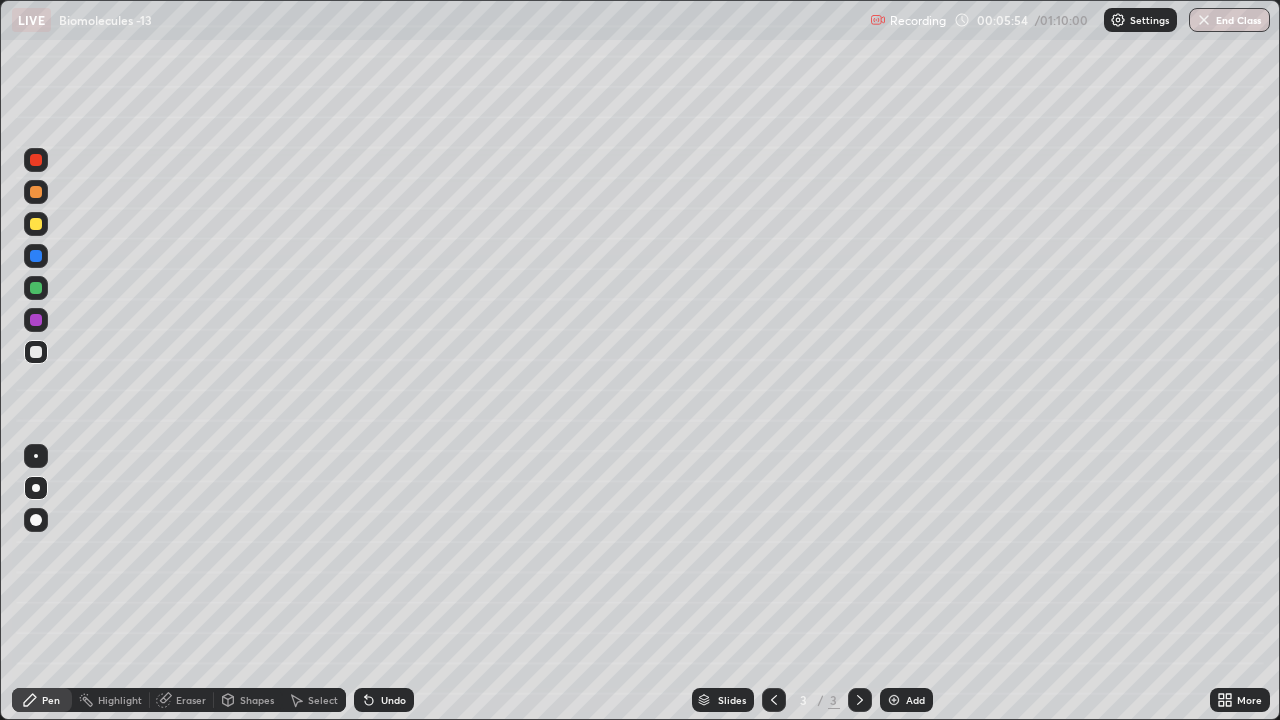 click at bounding box center [894, 700] 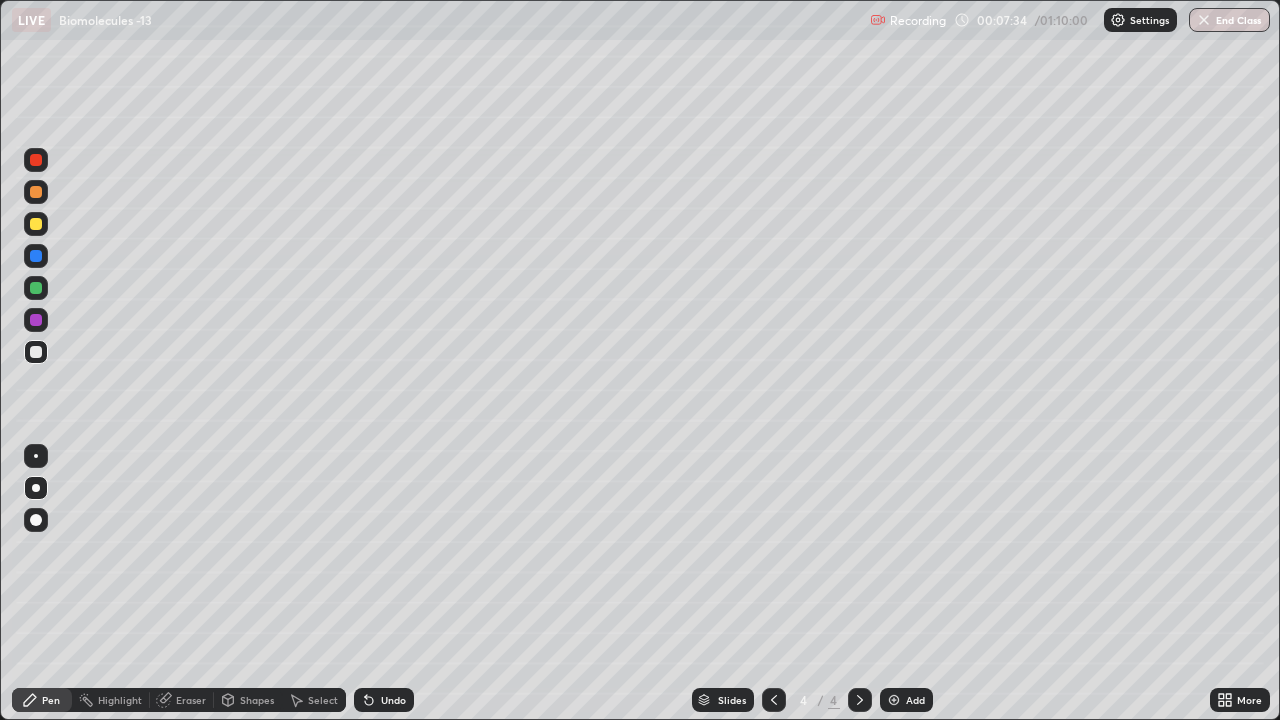 click on "LIVE Biomolecules -13" at bounding box center (437, 20) 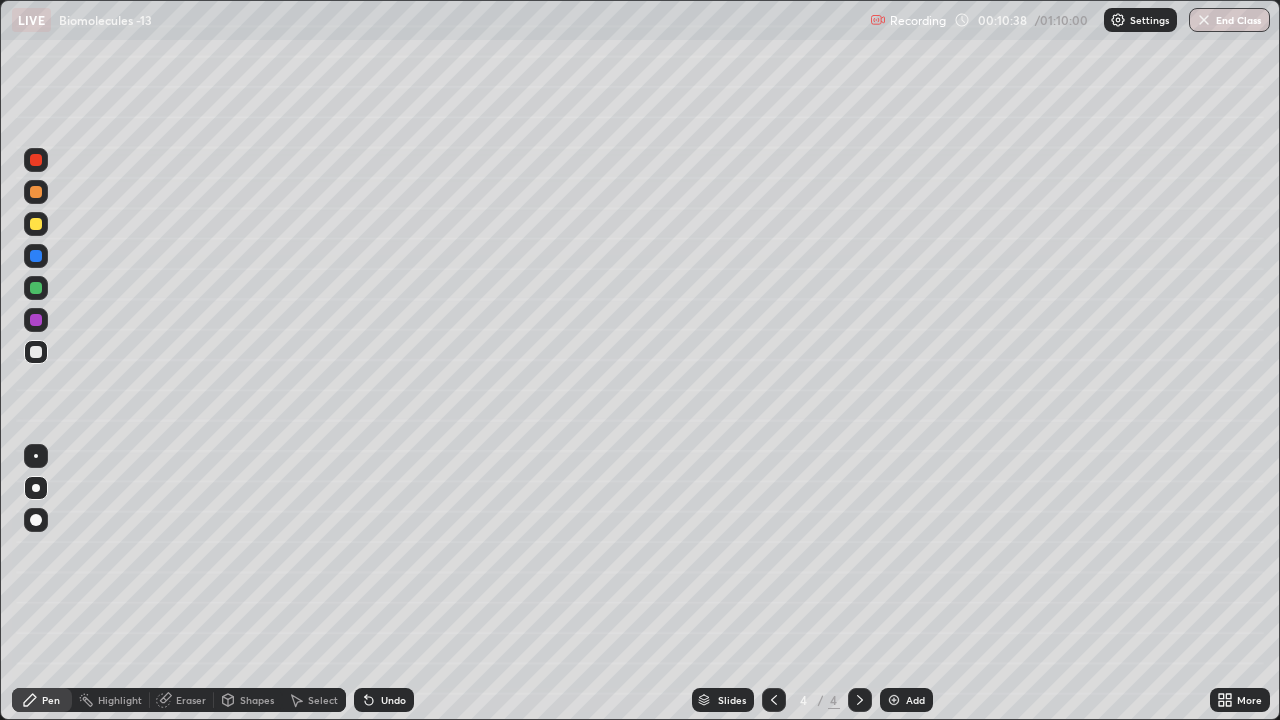 click at bounding box center [894, 700] 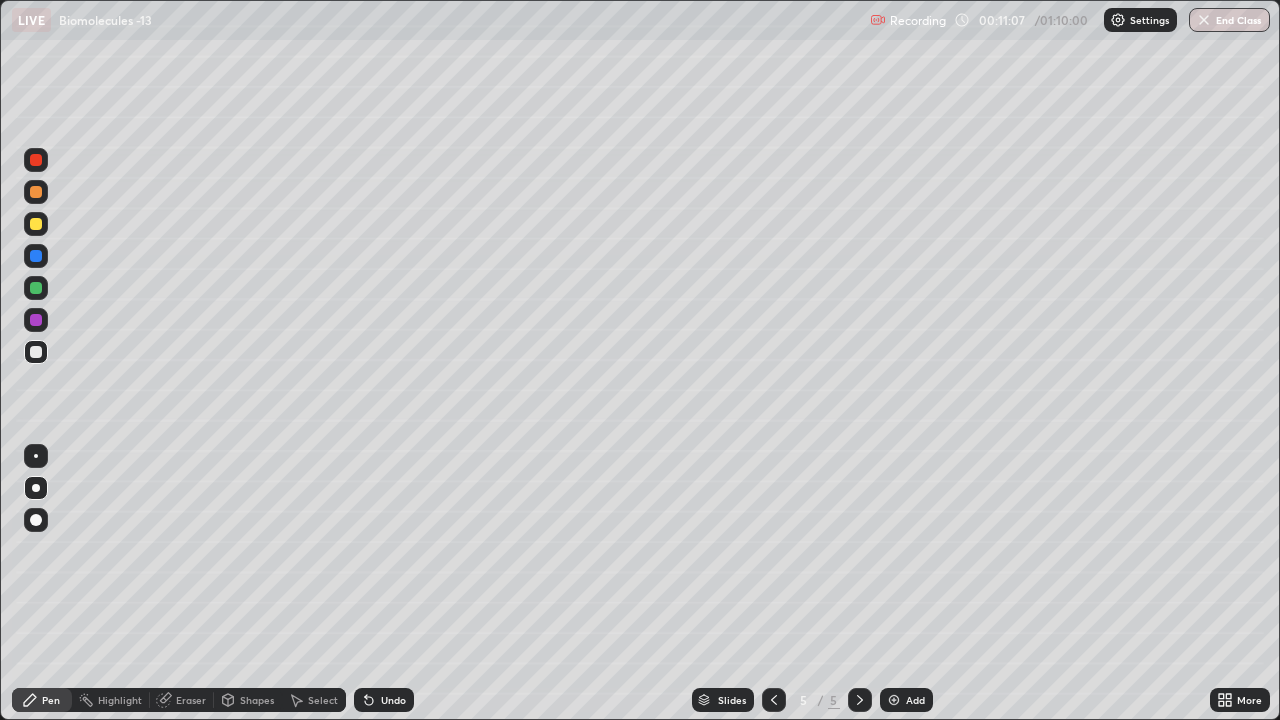 click at bounding box center [36, 456] 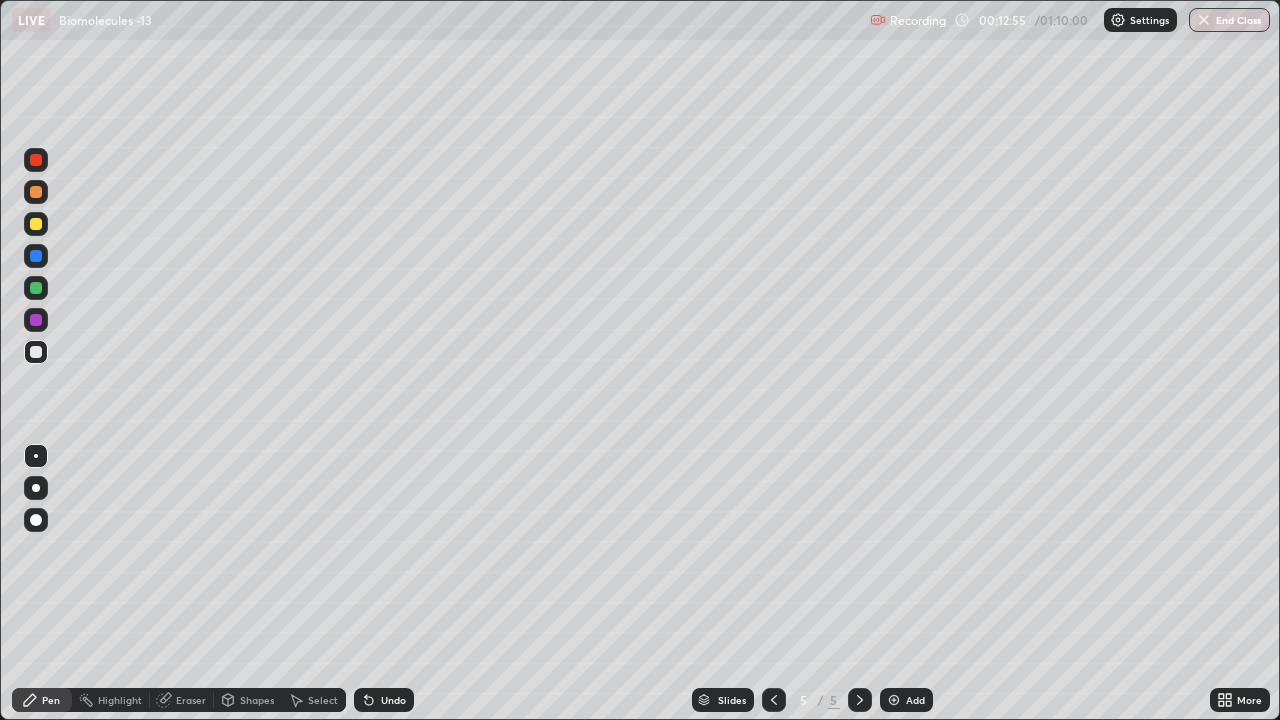 click at bounding box center (36, 224) 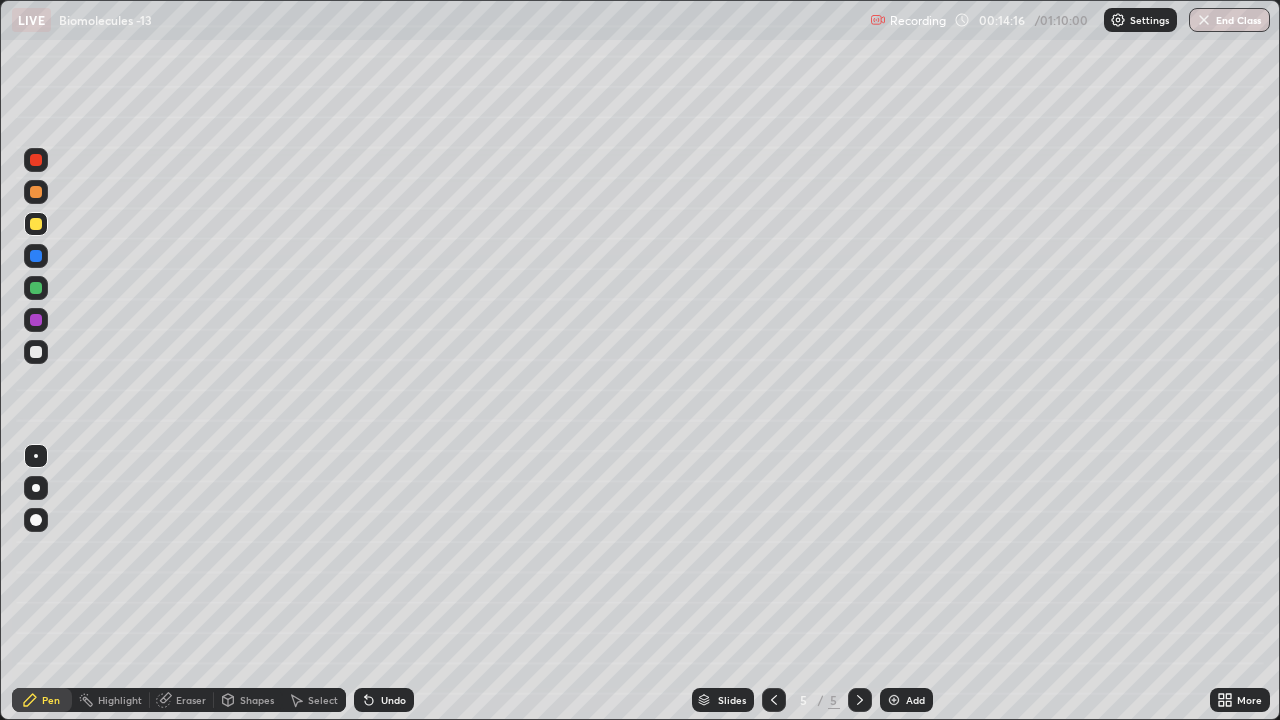 click at bounding box center [36, 352] 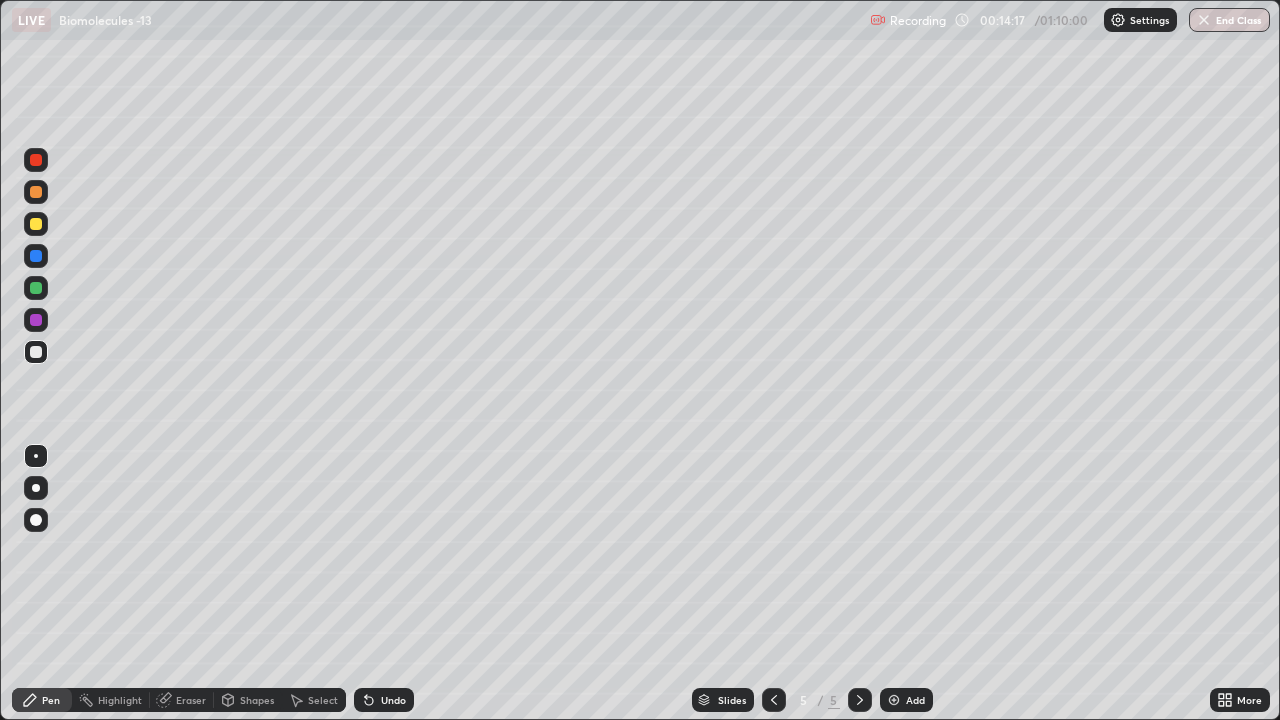 click at bounding box center (36, 488) 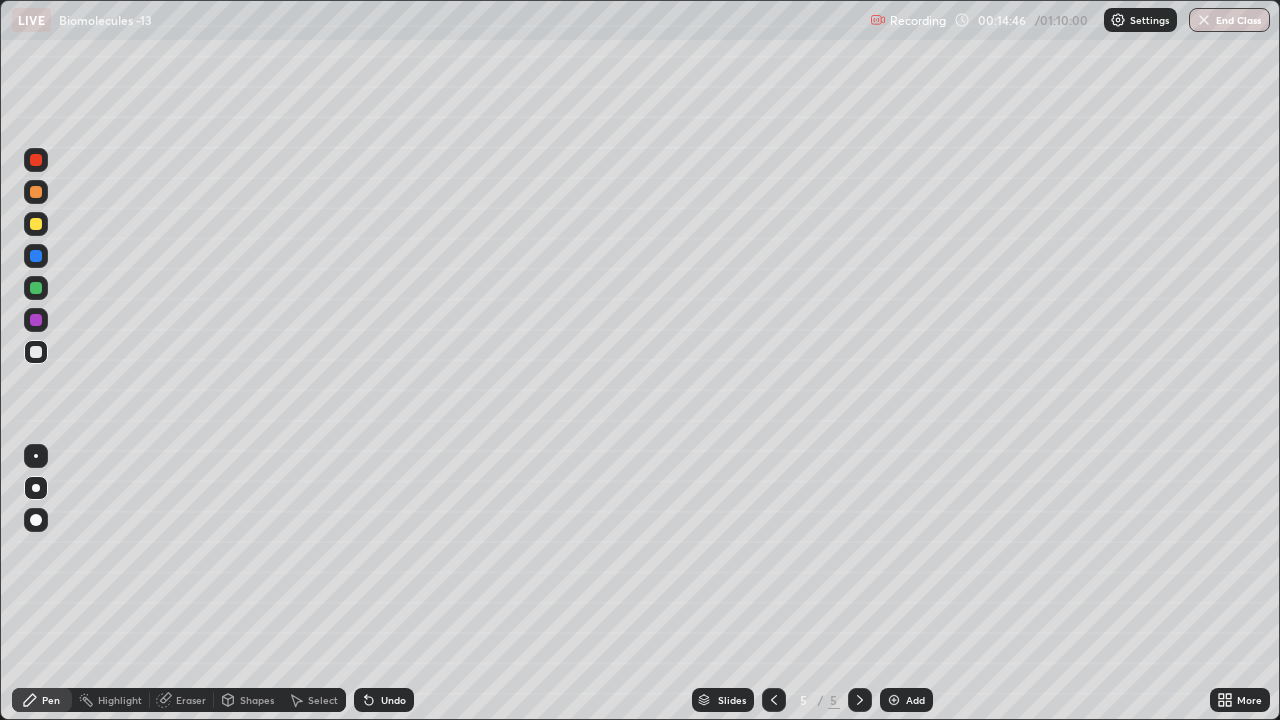click 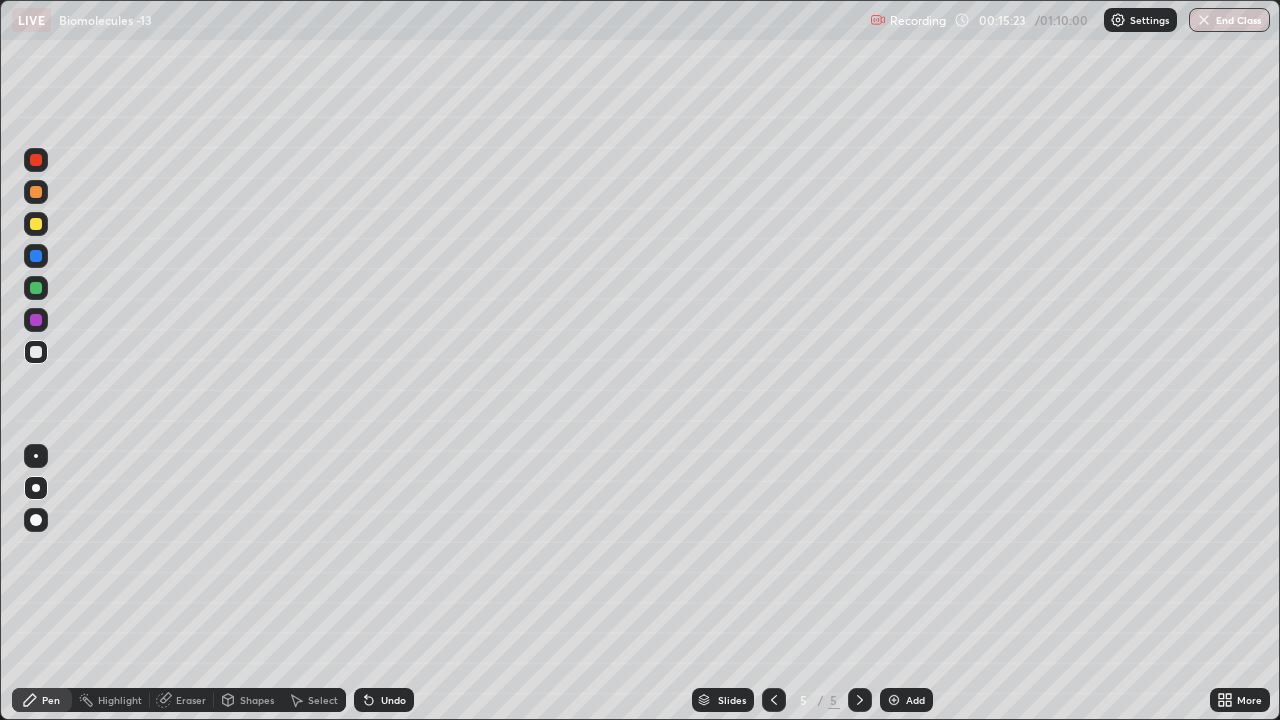 click at bounding box center [36, 456] 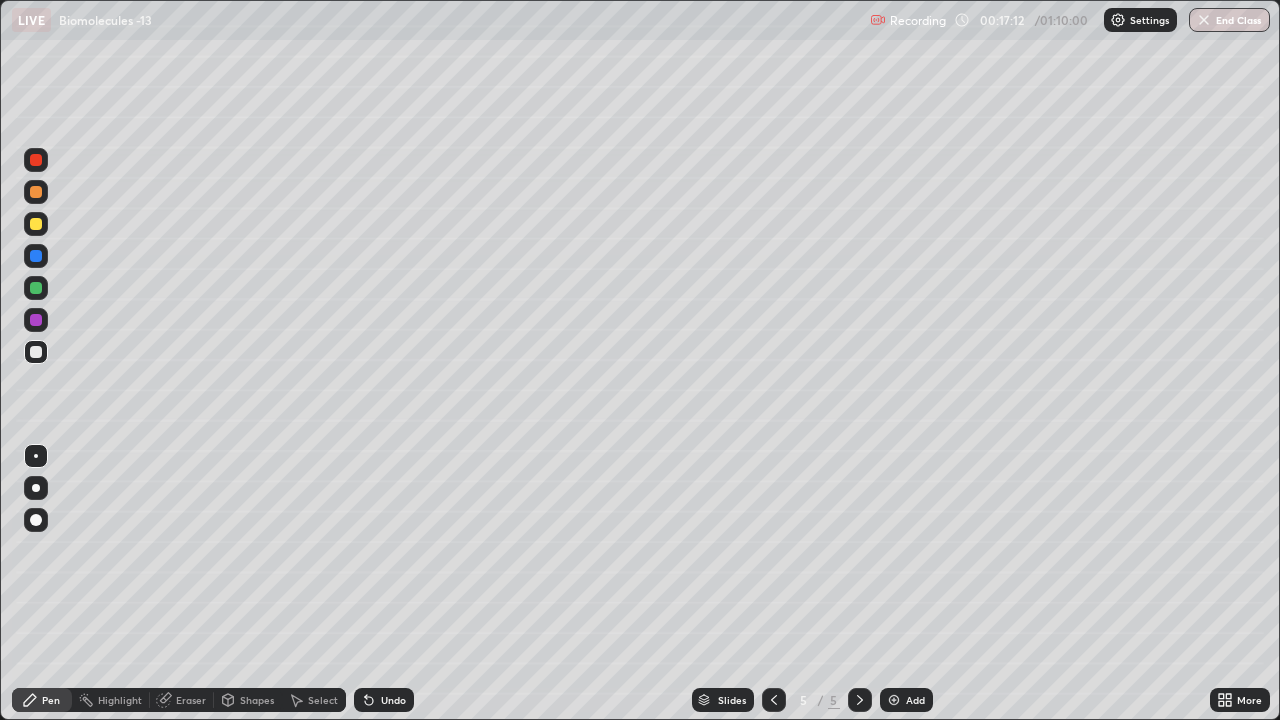click at bounding box center [36, 288] 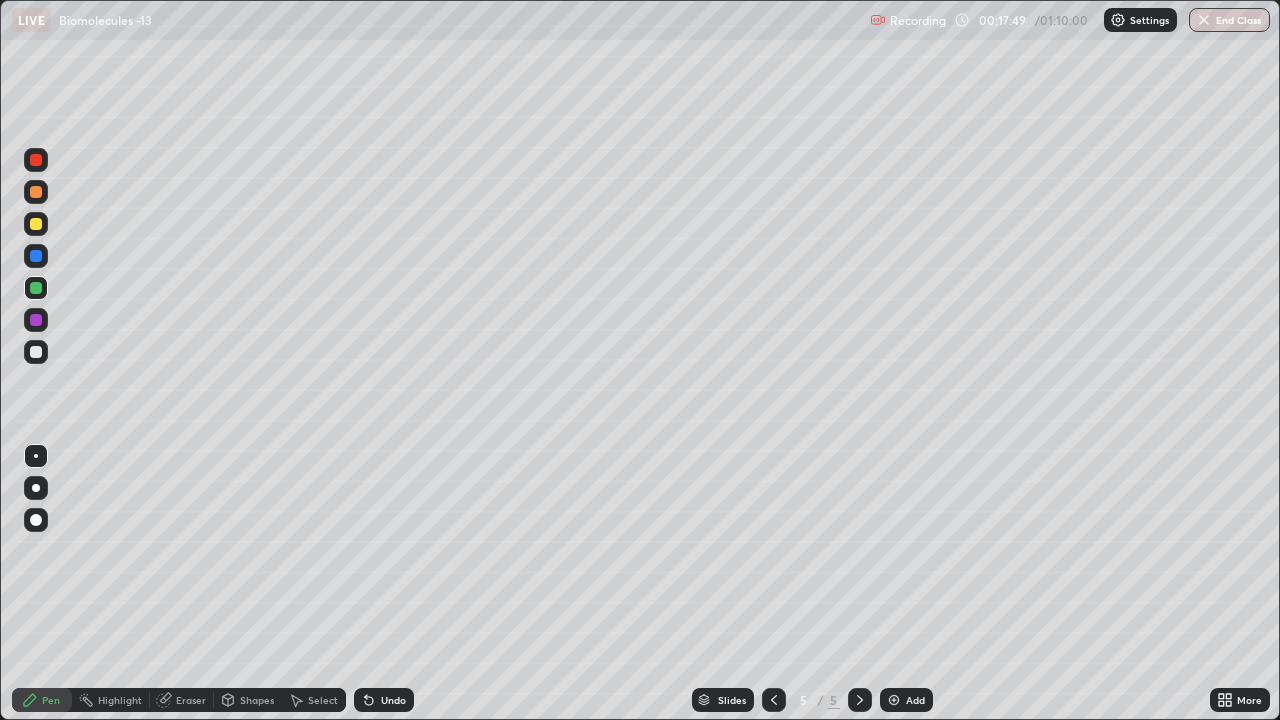 click at bounding box center (36, 352) 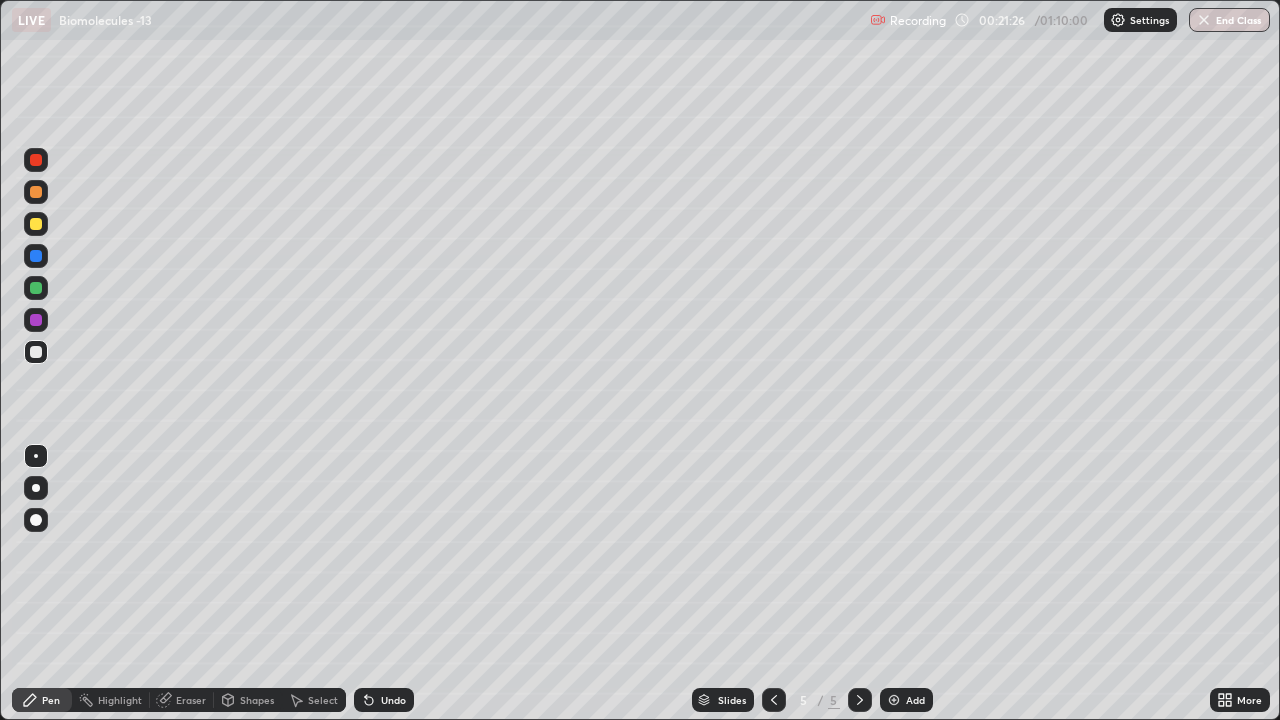 click at bounding box center (36, 320) 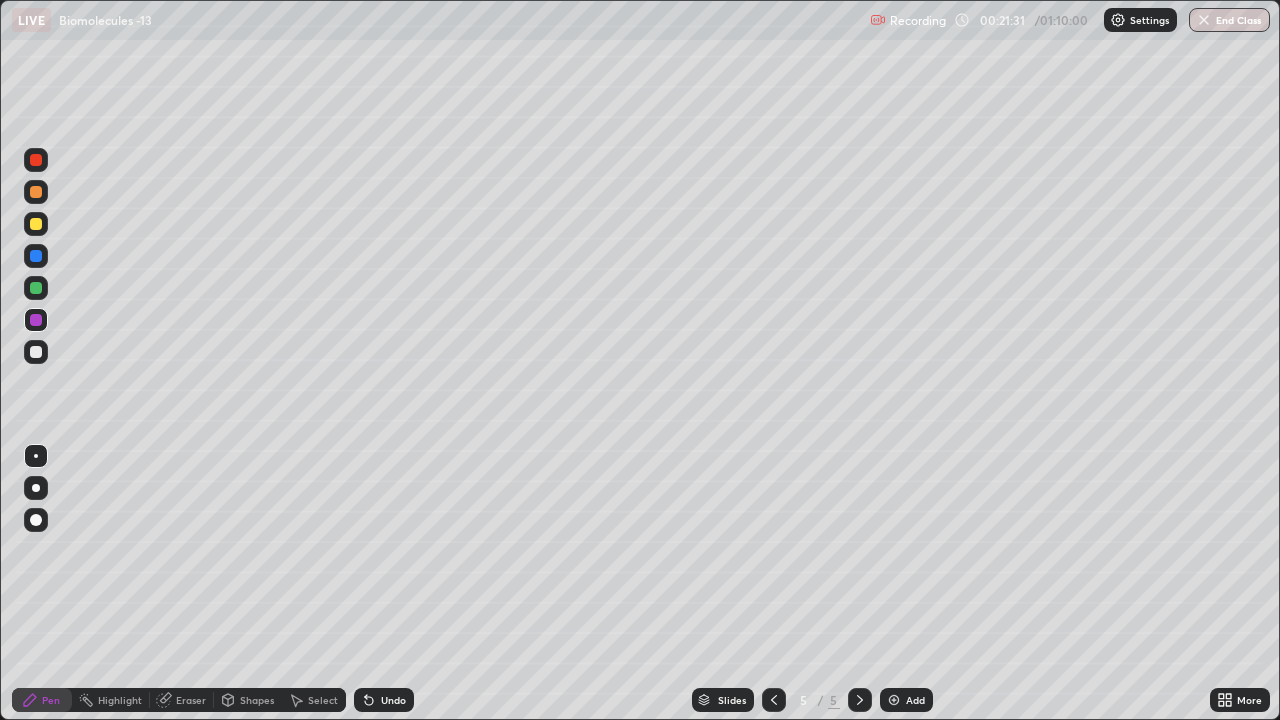 click on "Highlight" at bounding box center (120, 700) 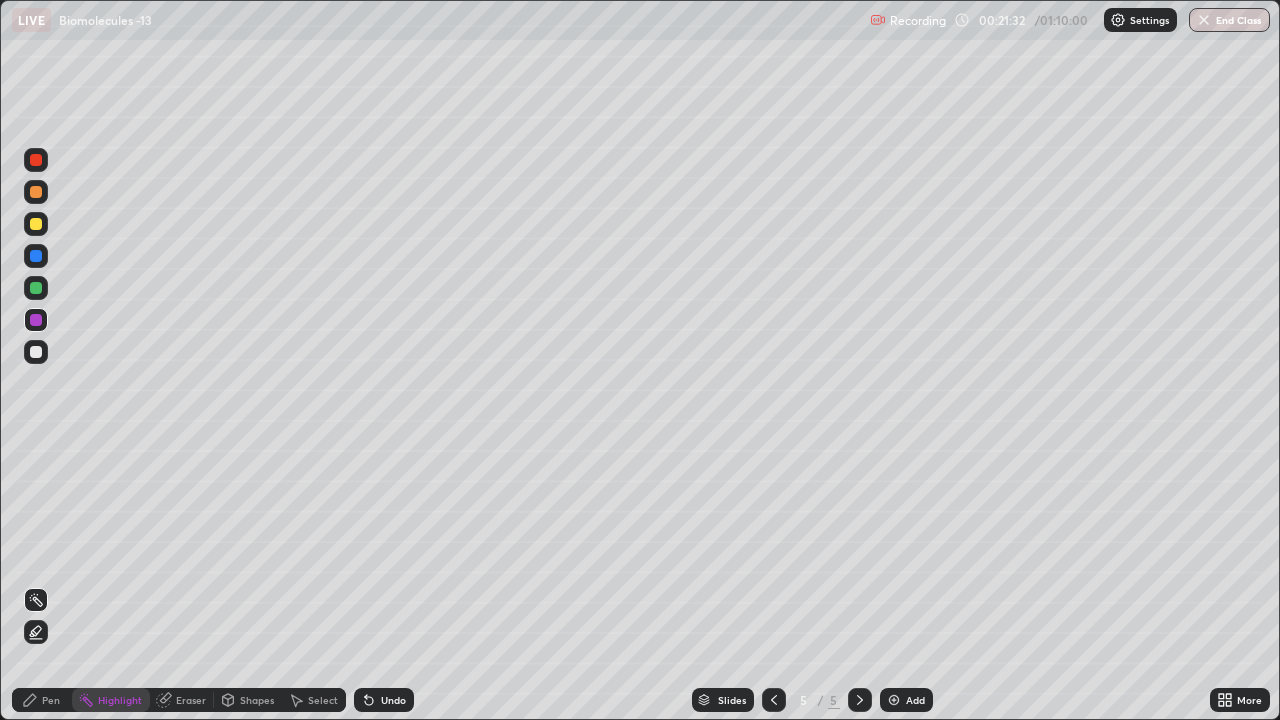 click 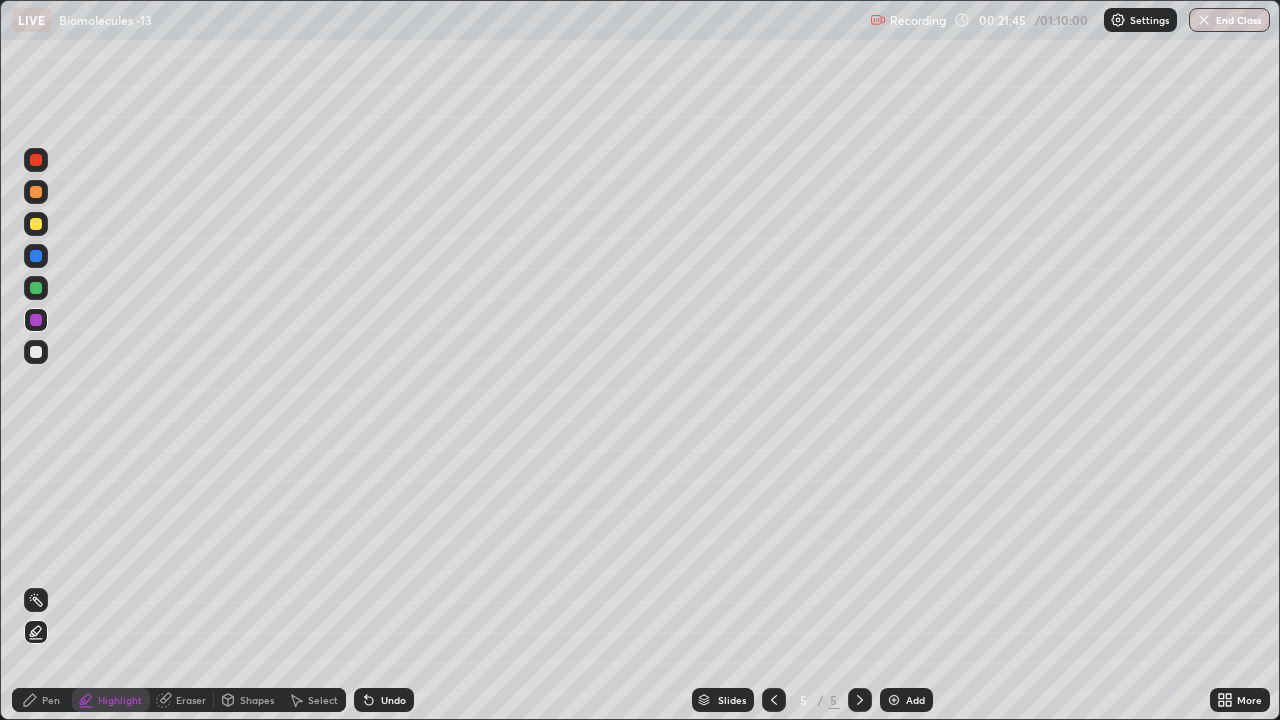 click at bounding box center [36, 224] 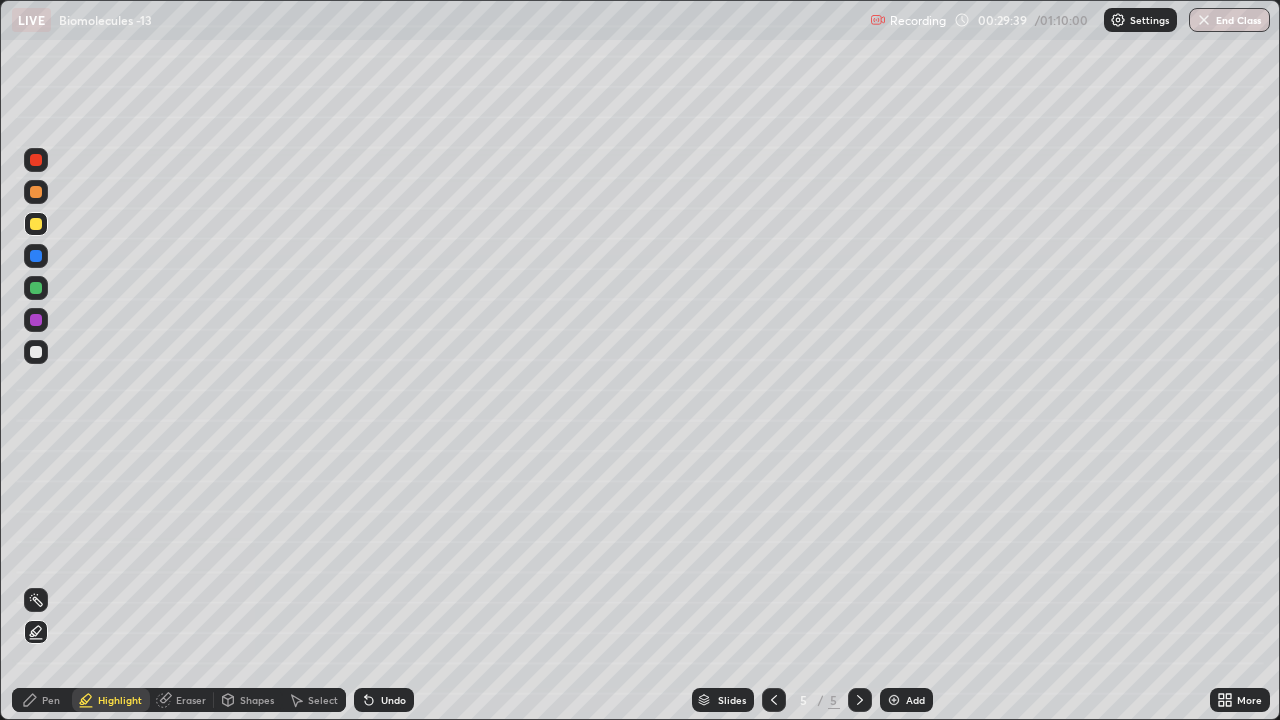 click at bounding box center (894, 700) 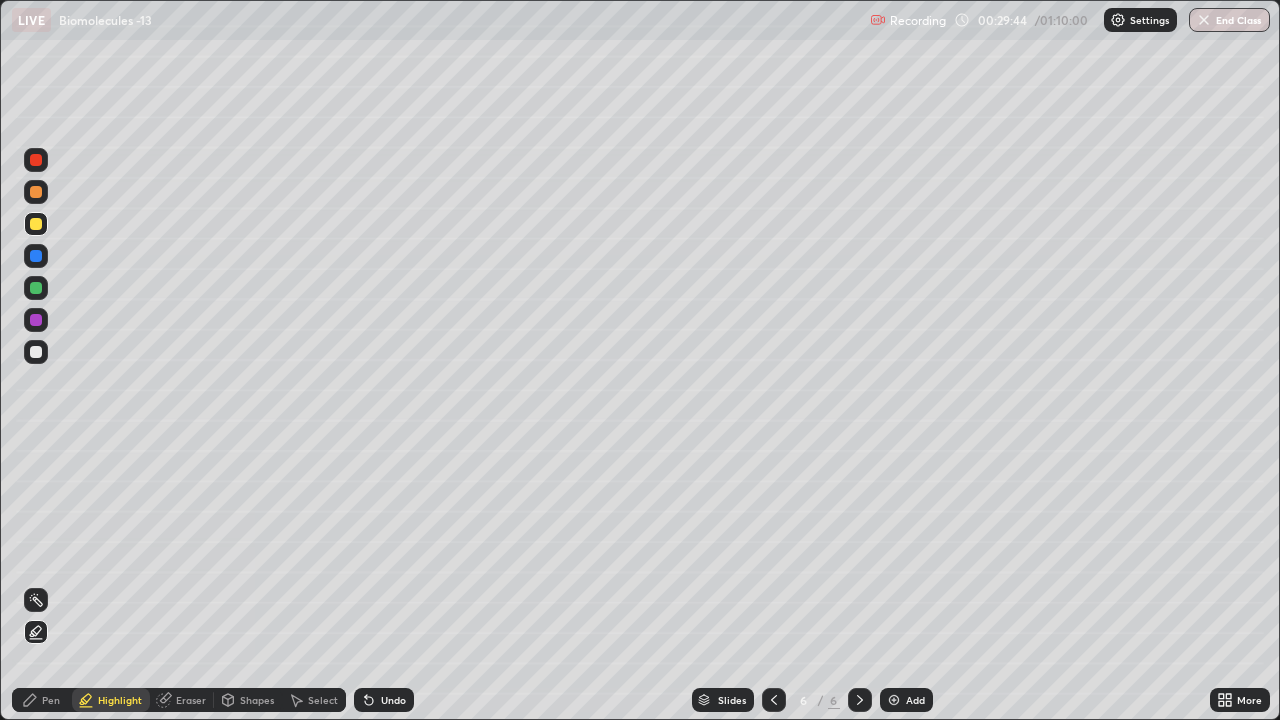 click on "Pen" at bounding box center (51, 700) 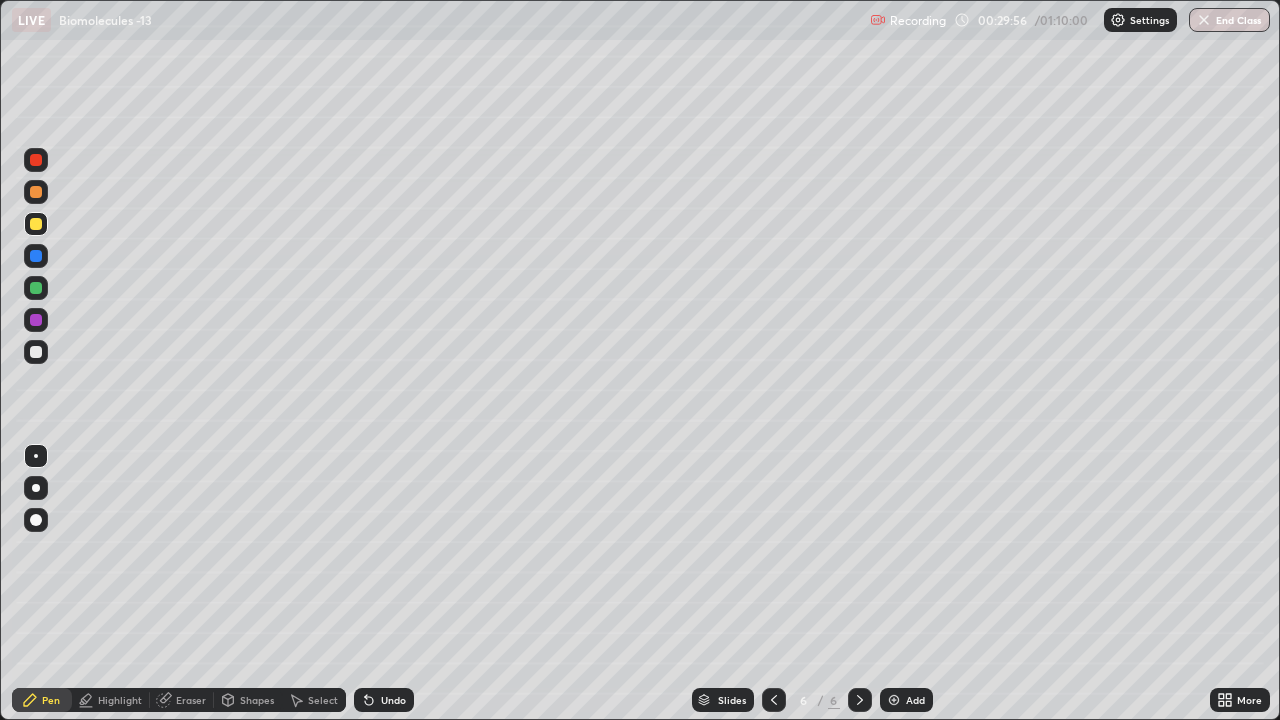 click 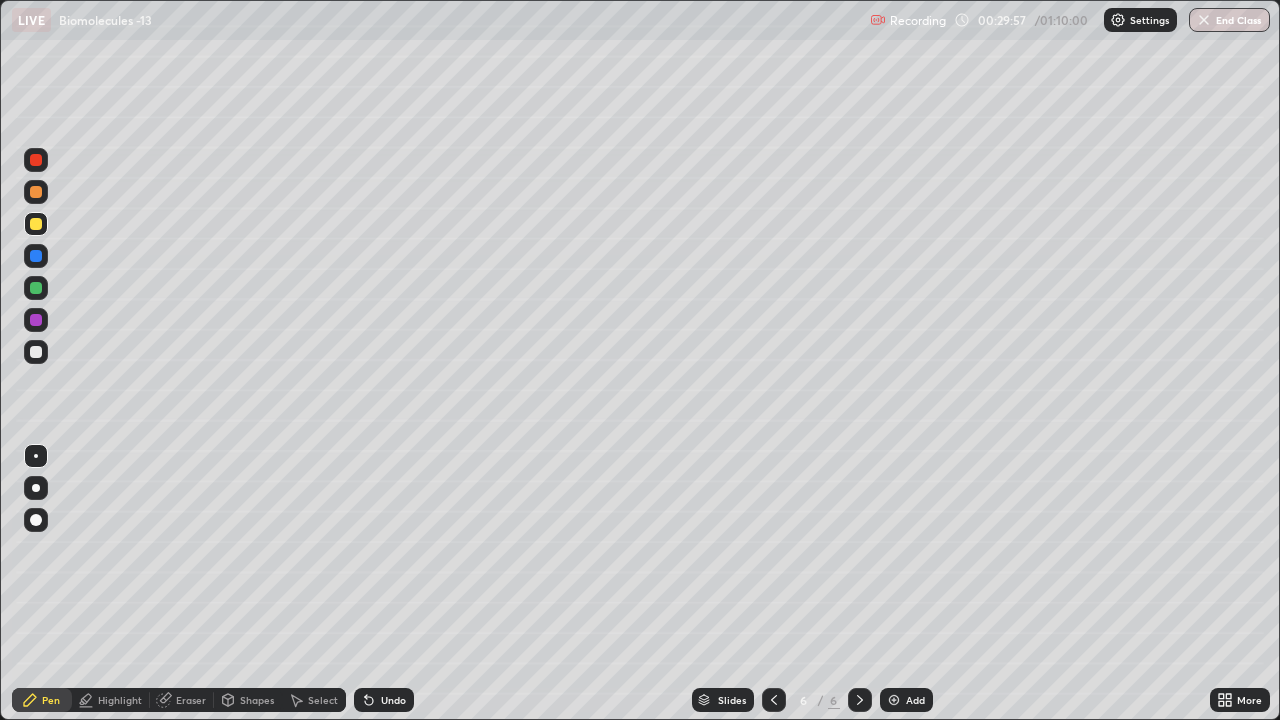 click 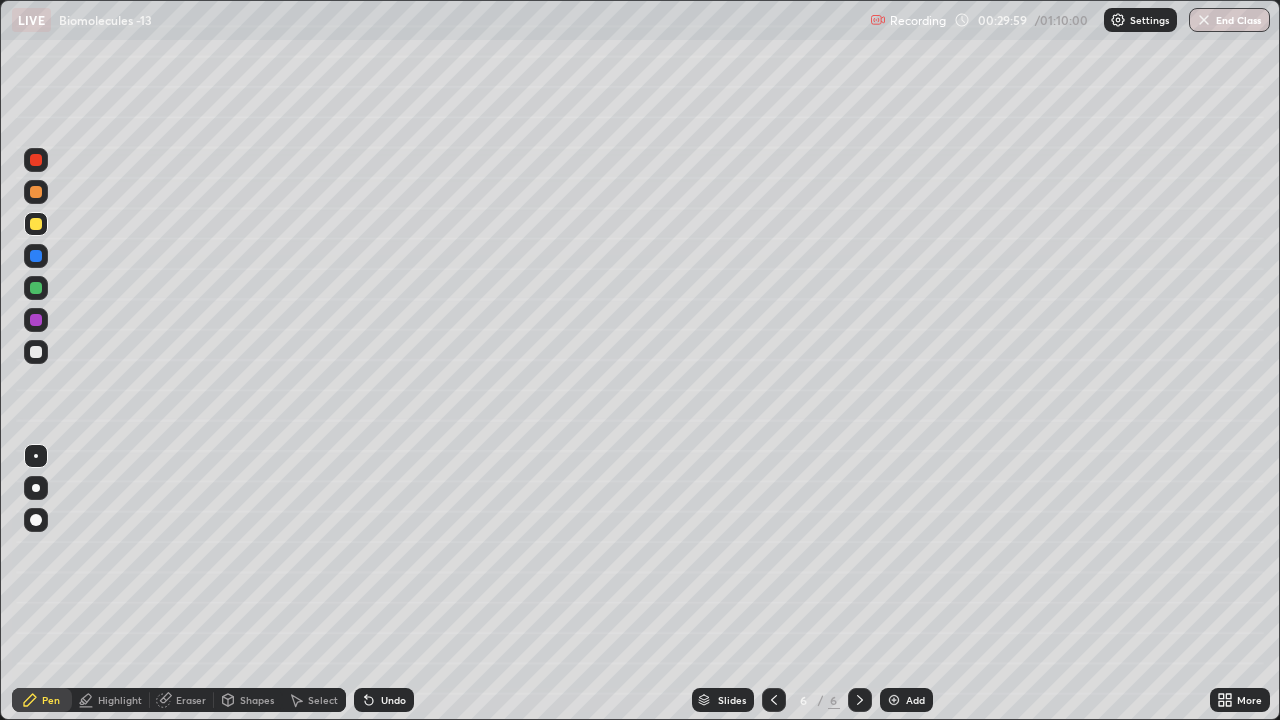click 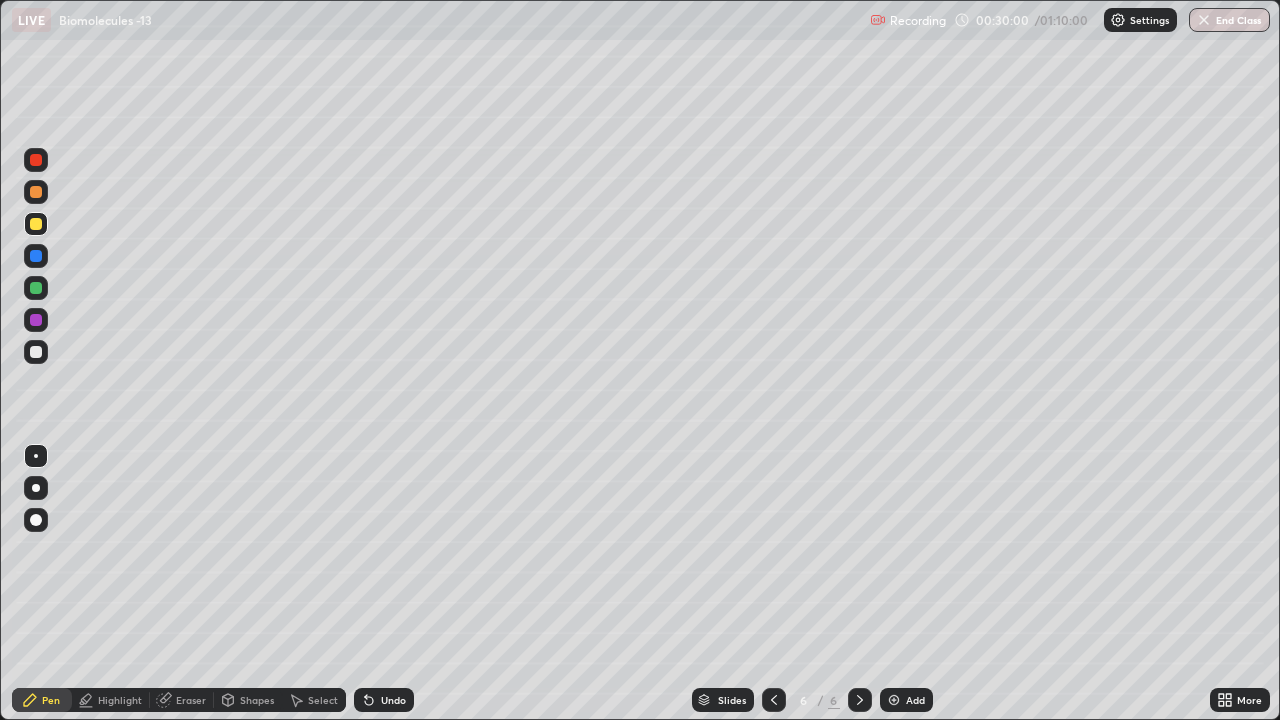 click 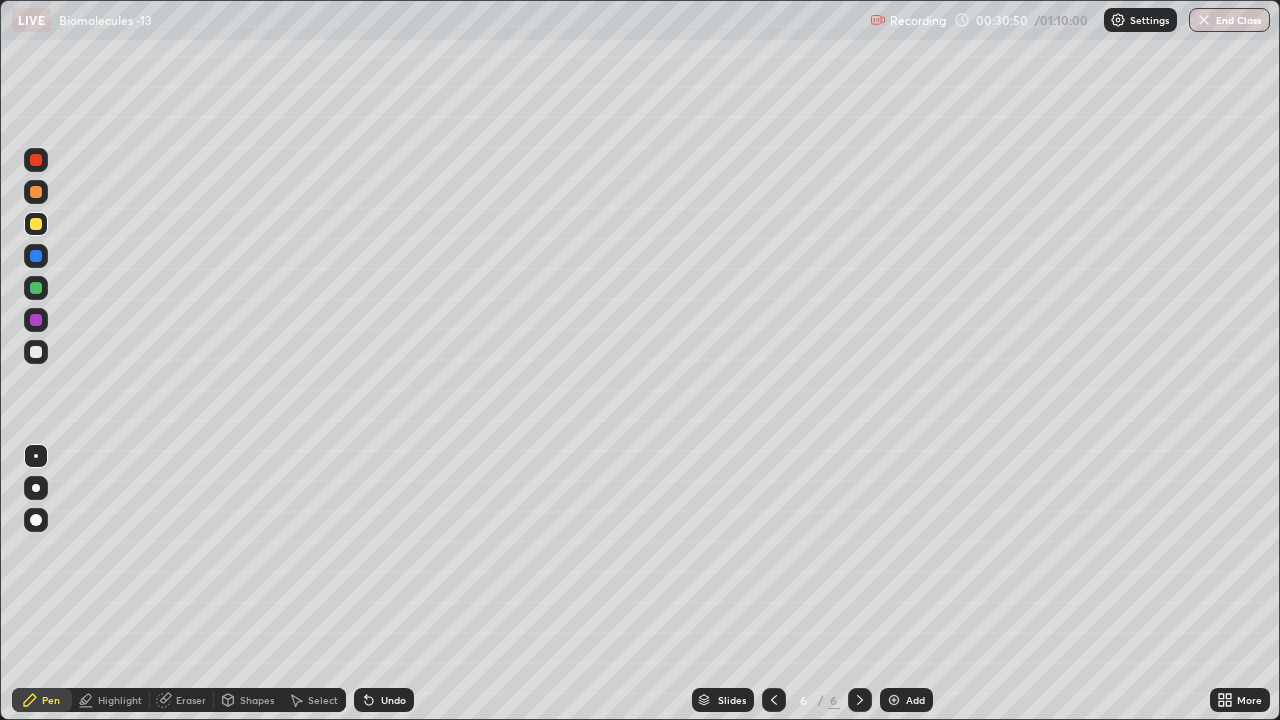 click on "Undo" at bounding box center (393, 700) 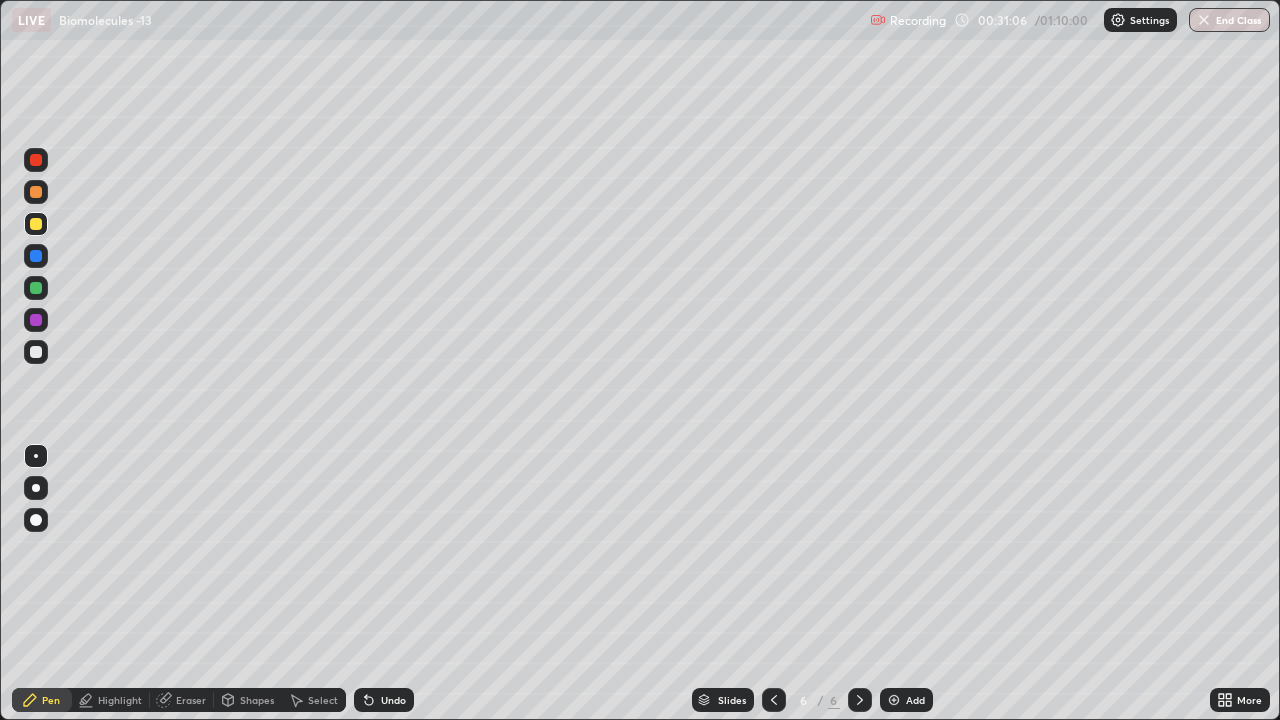 click 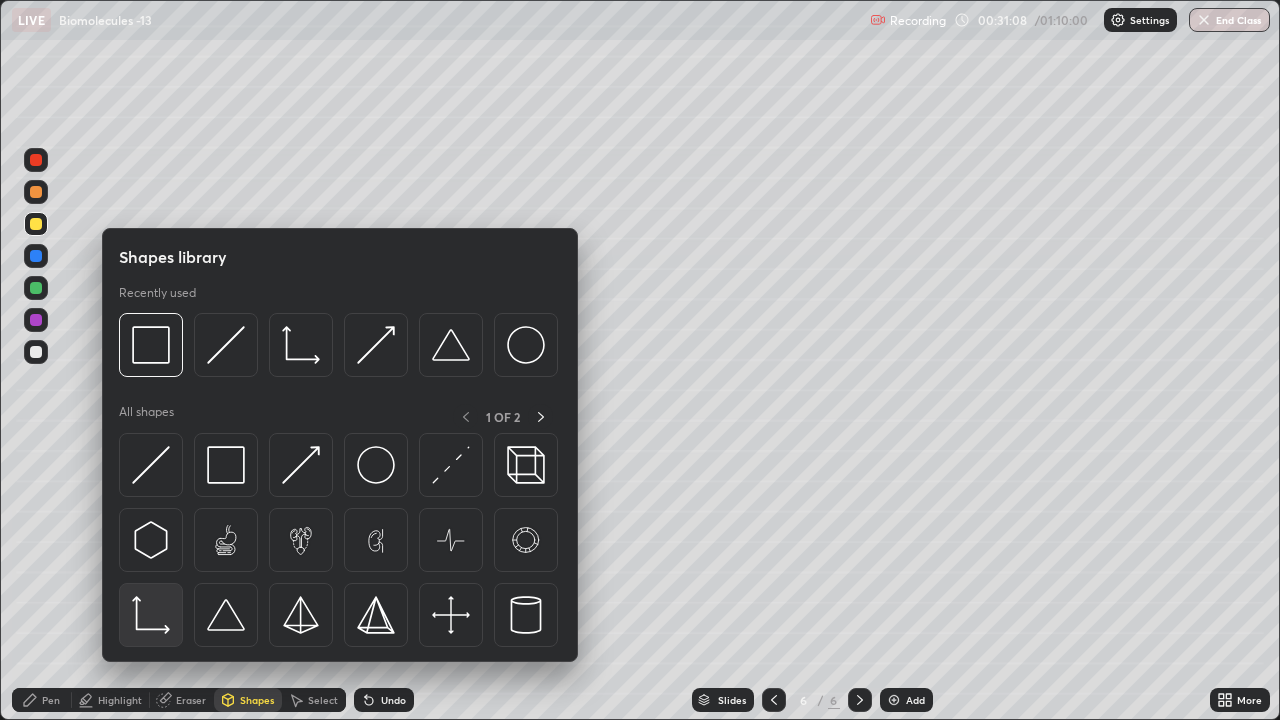 click at bounding box center [151, 615] 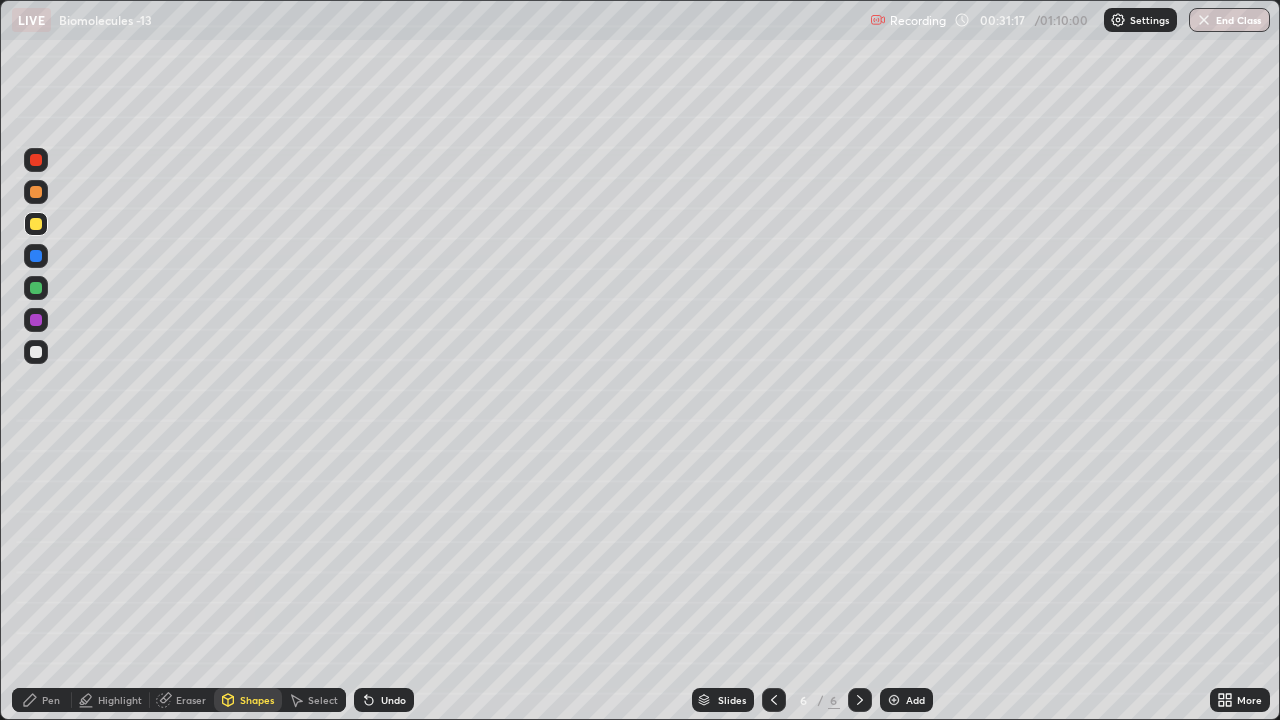 click on "Pen" at bounding box center (42, 700) 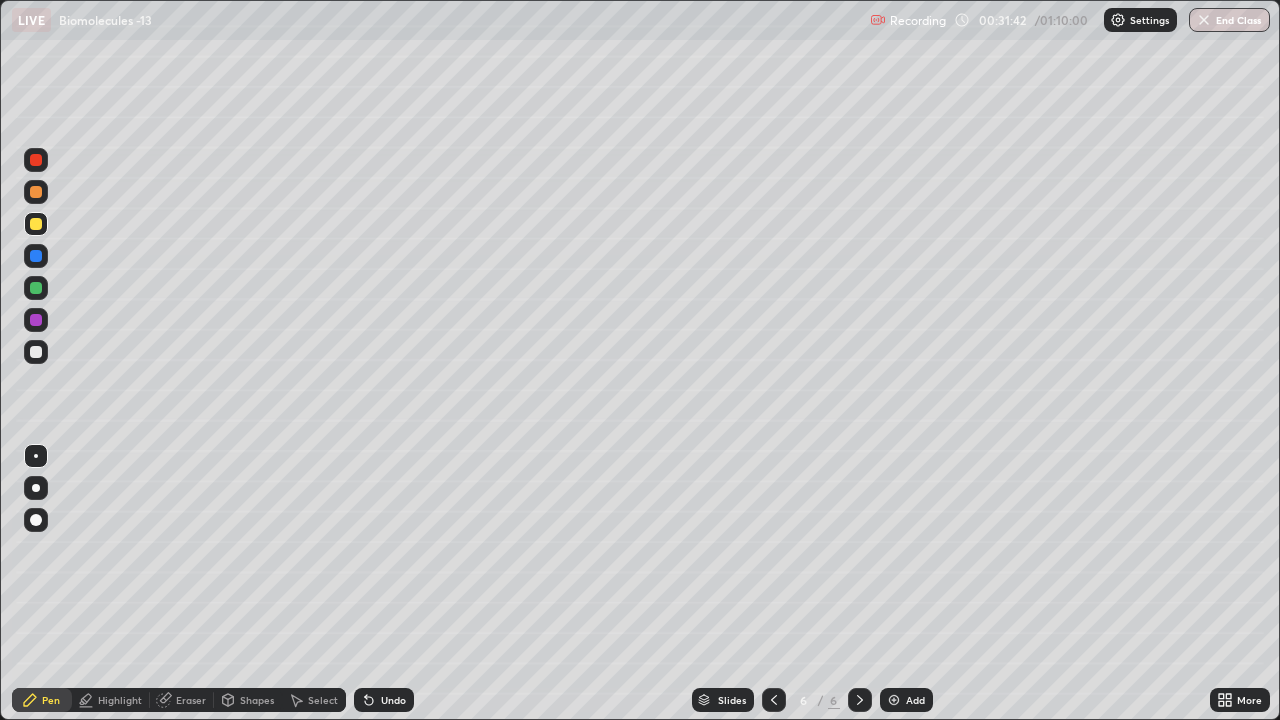 click at bounding box center [36, 224] 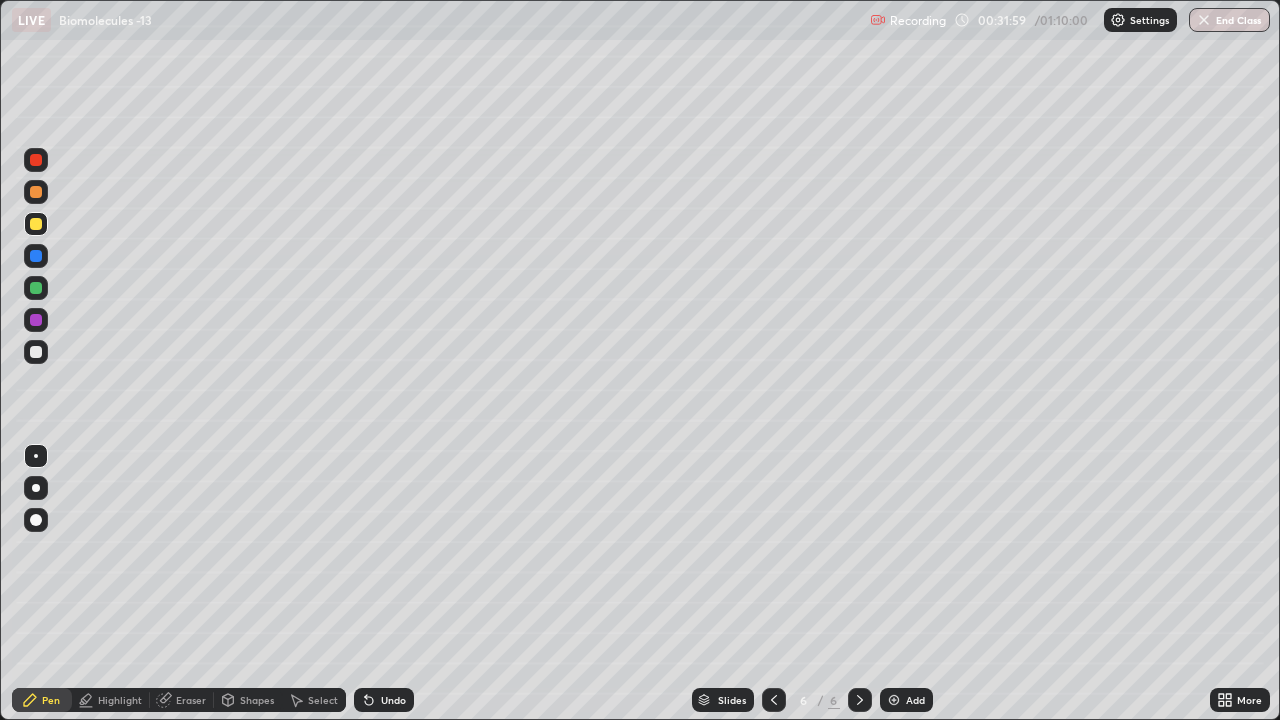 click at bounding box center (36, 288) 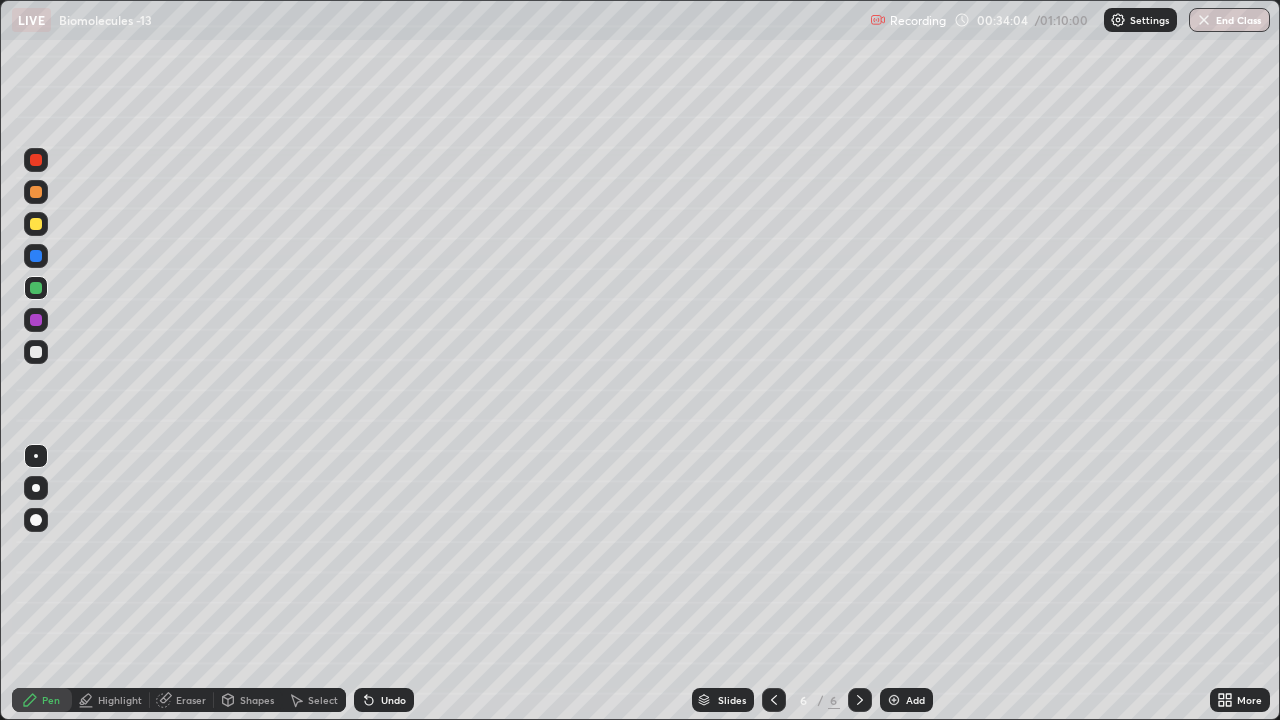 click at bounding box center [36, 488] 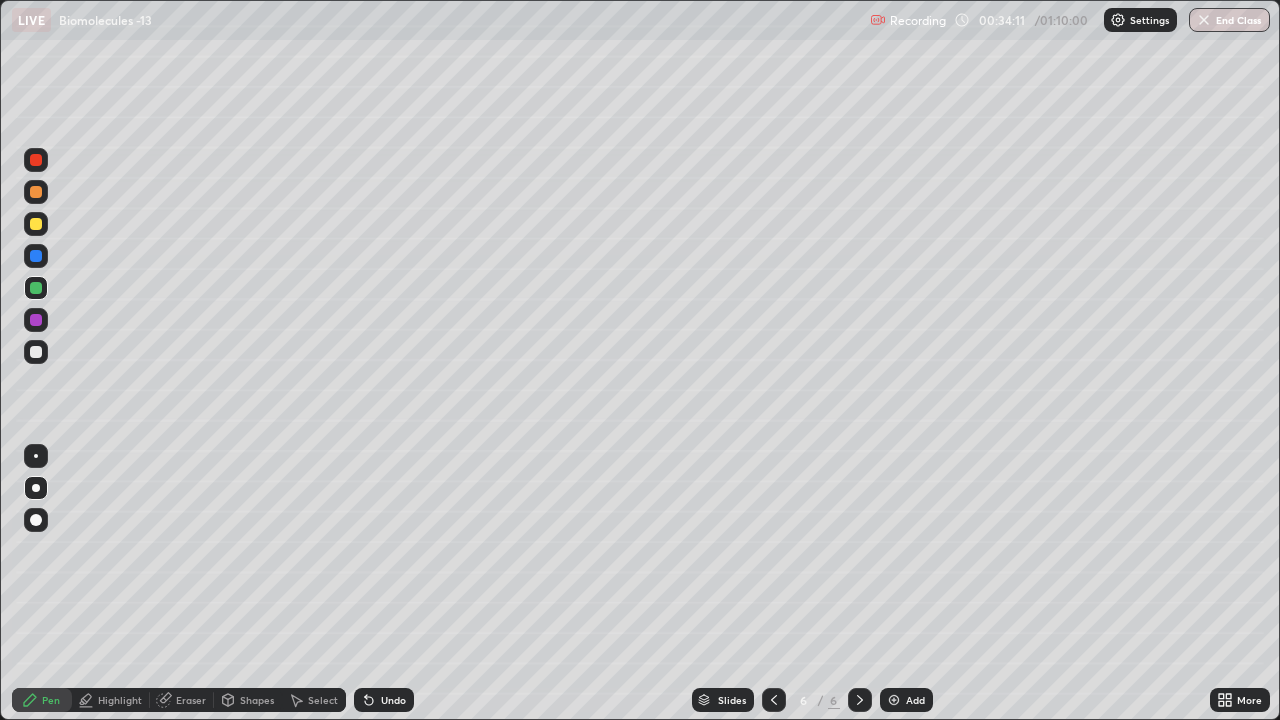 click on "Shapes" at bounding box center [257, 700] 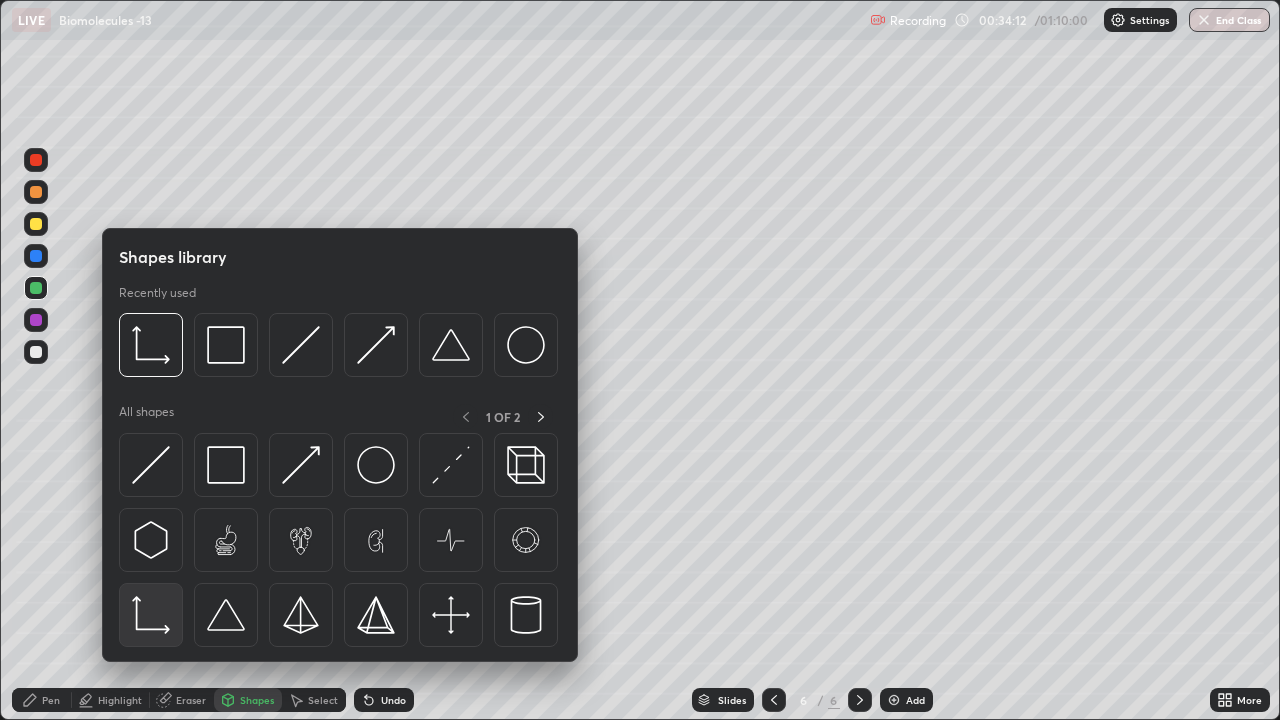 click at bounding box center [151, 615] 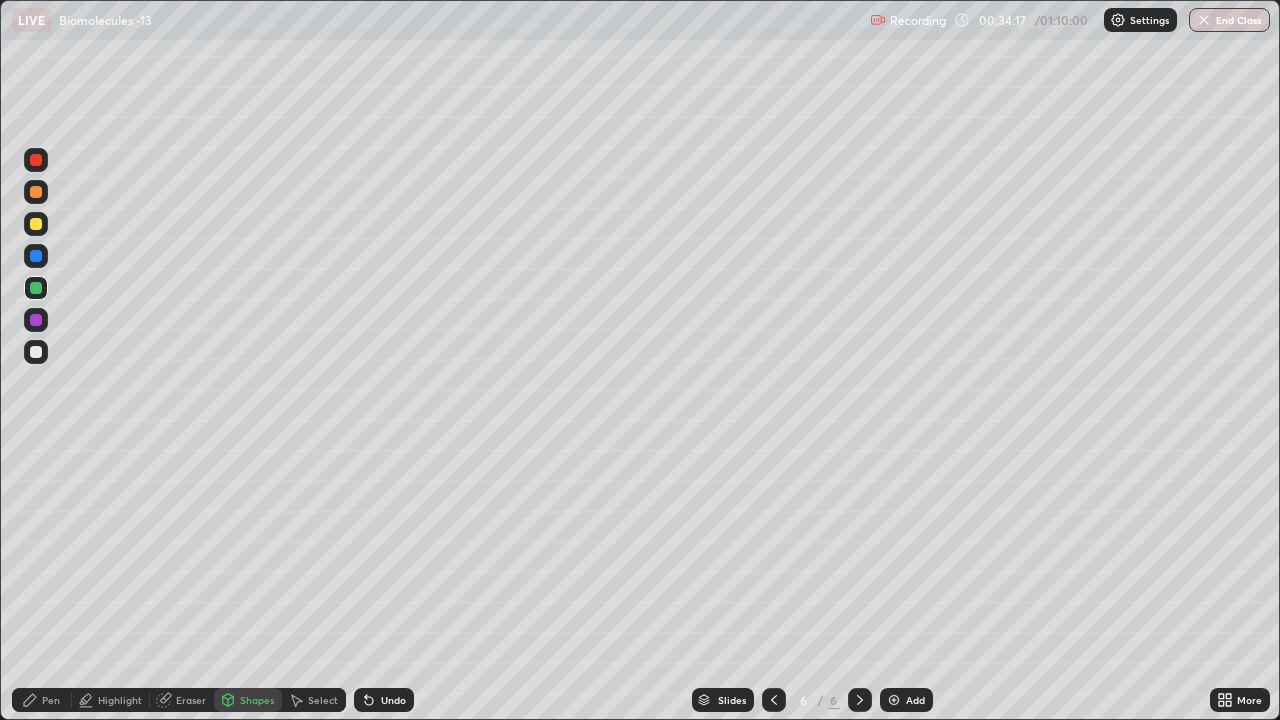 click on "Pen" at bounding box center [42, 700] 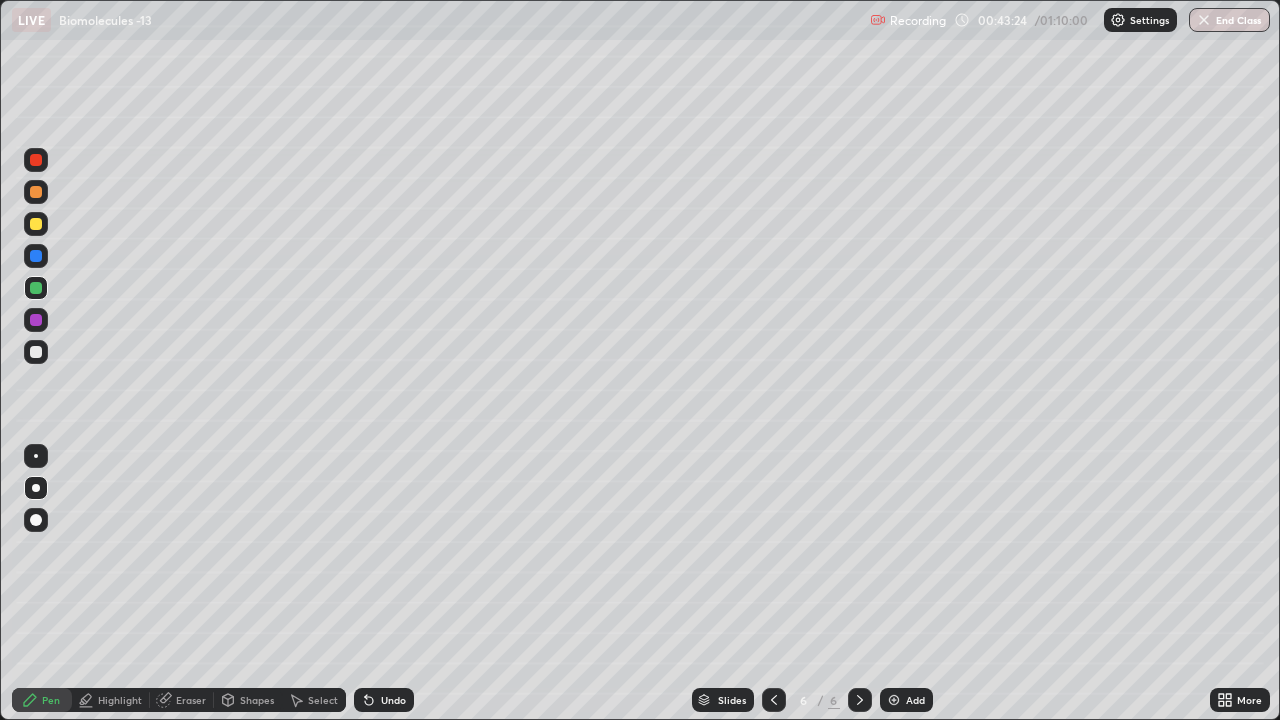 click on "Add" at bounding box center (906, 700) 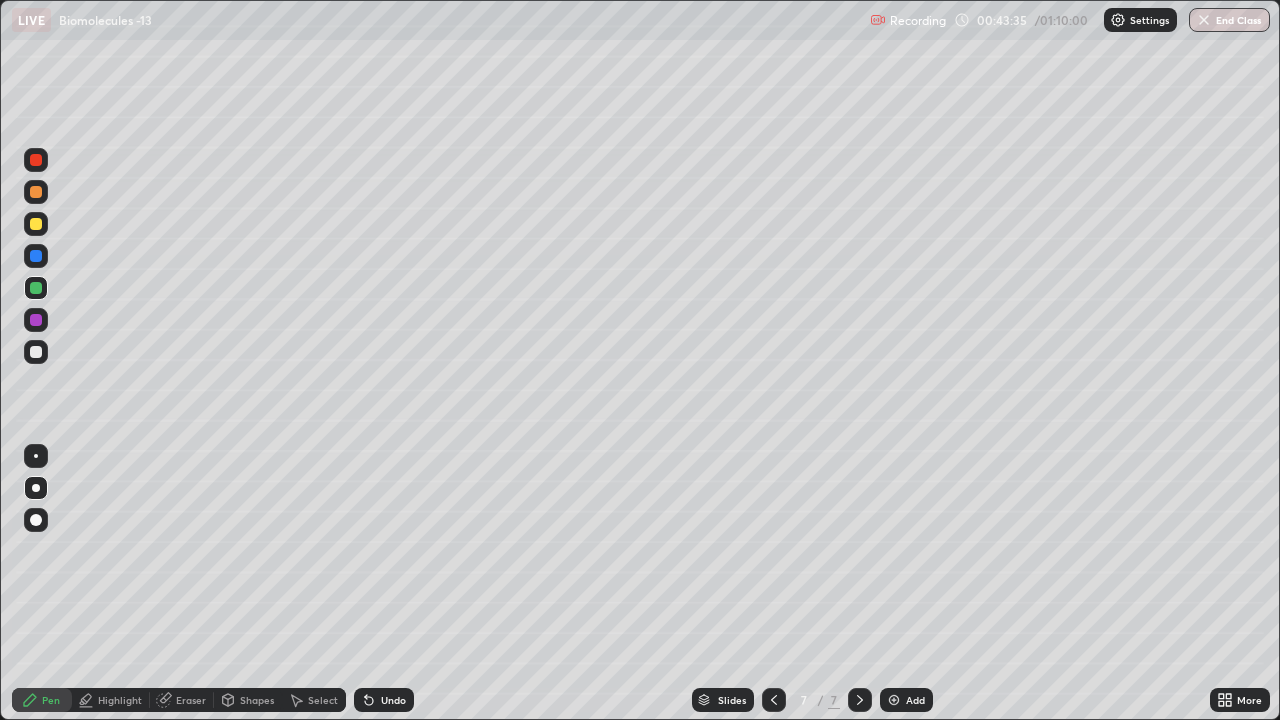 click 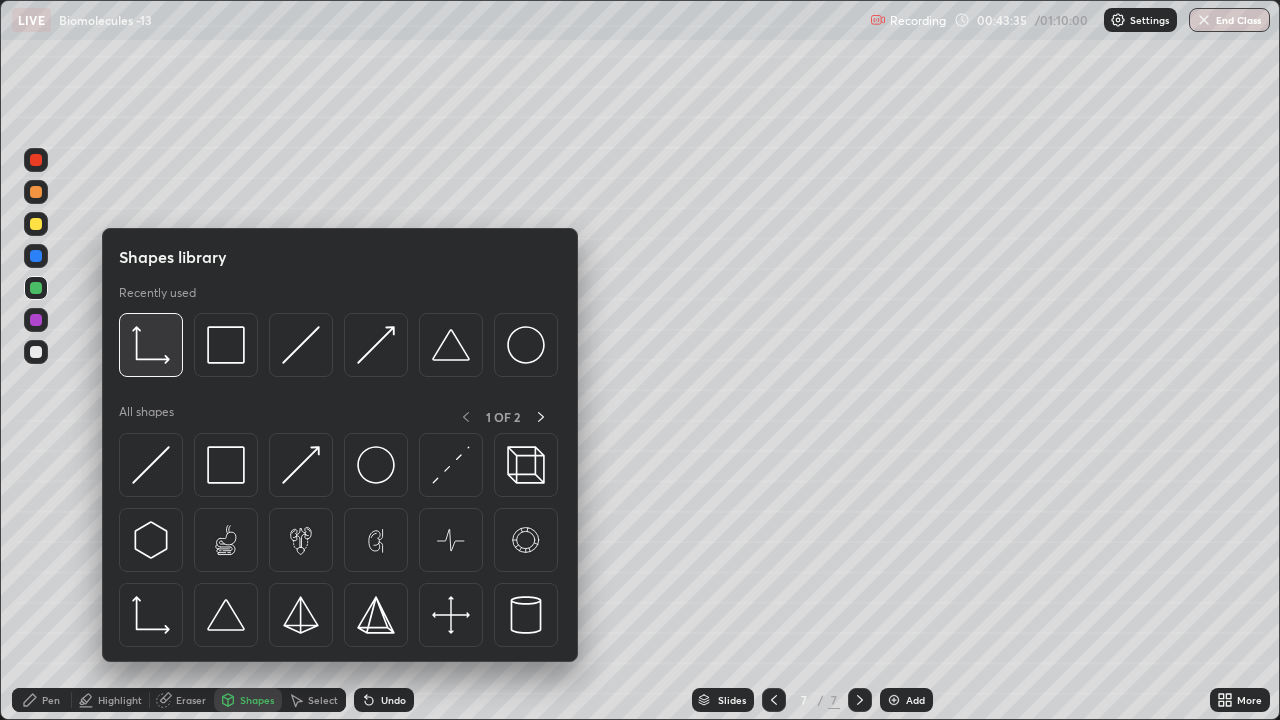 click at bounding box center (151, 345) 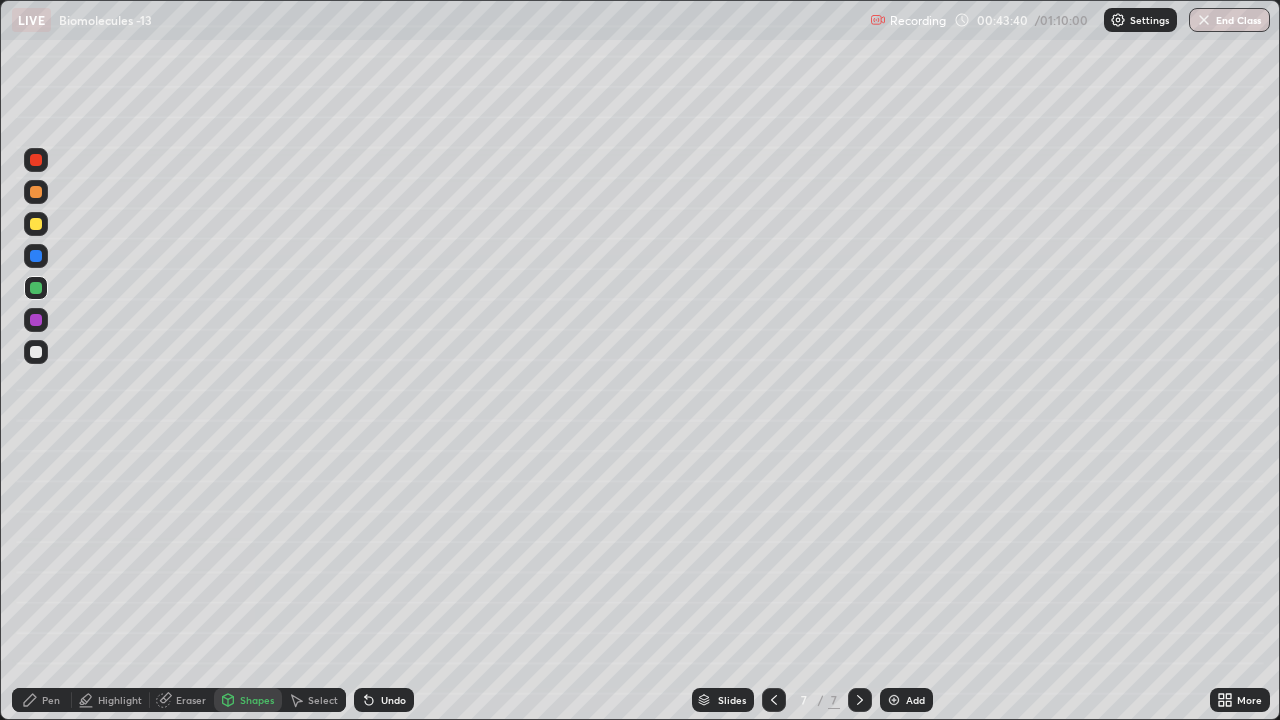 click on "Pen" at bounding box center [42, 700] 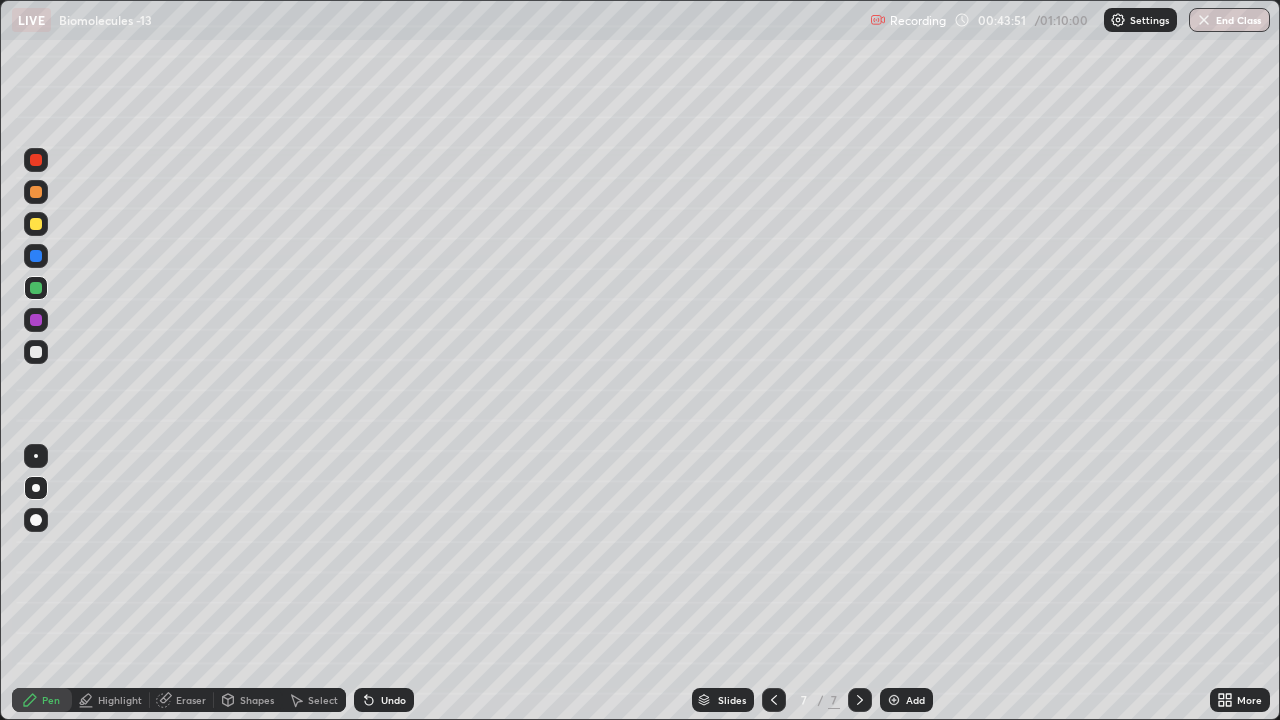click at bounding box center [36, 456] 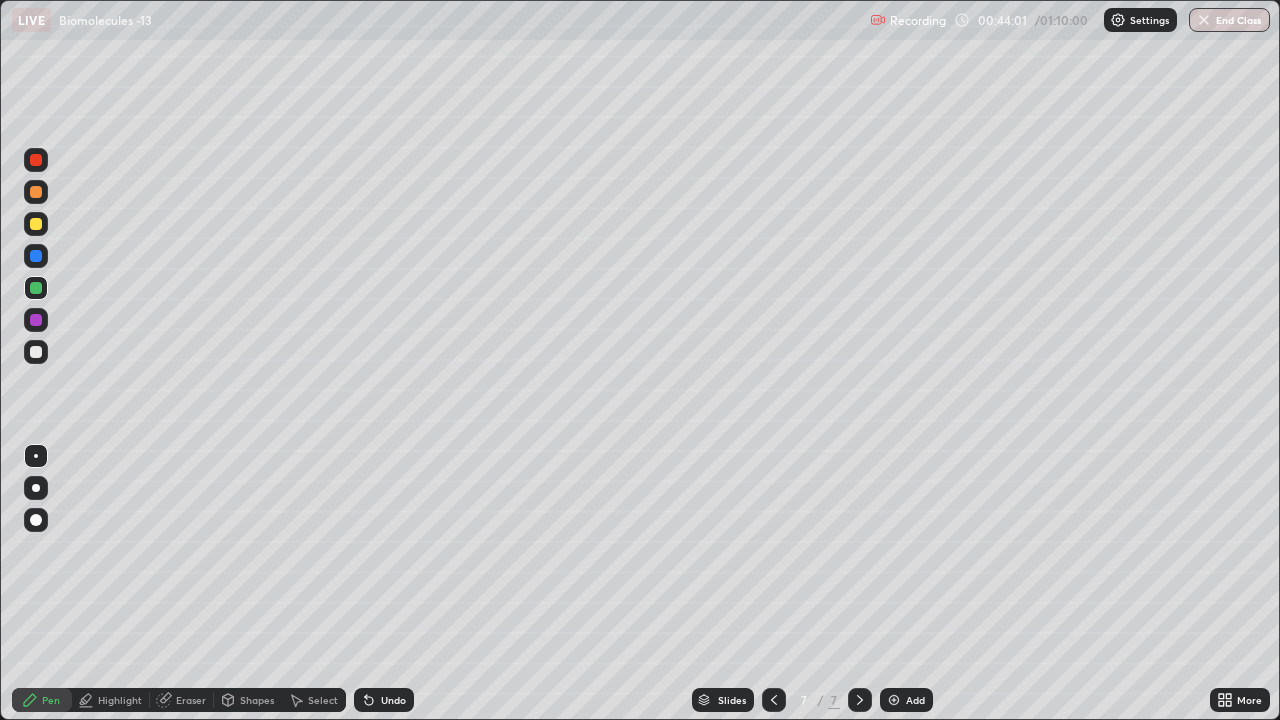 click at bounding box center (36, 256) 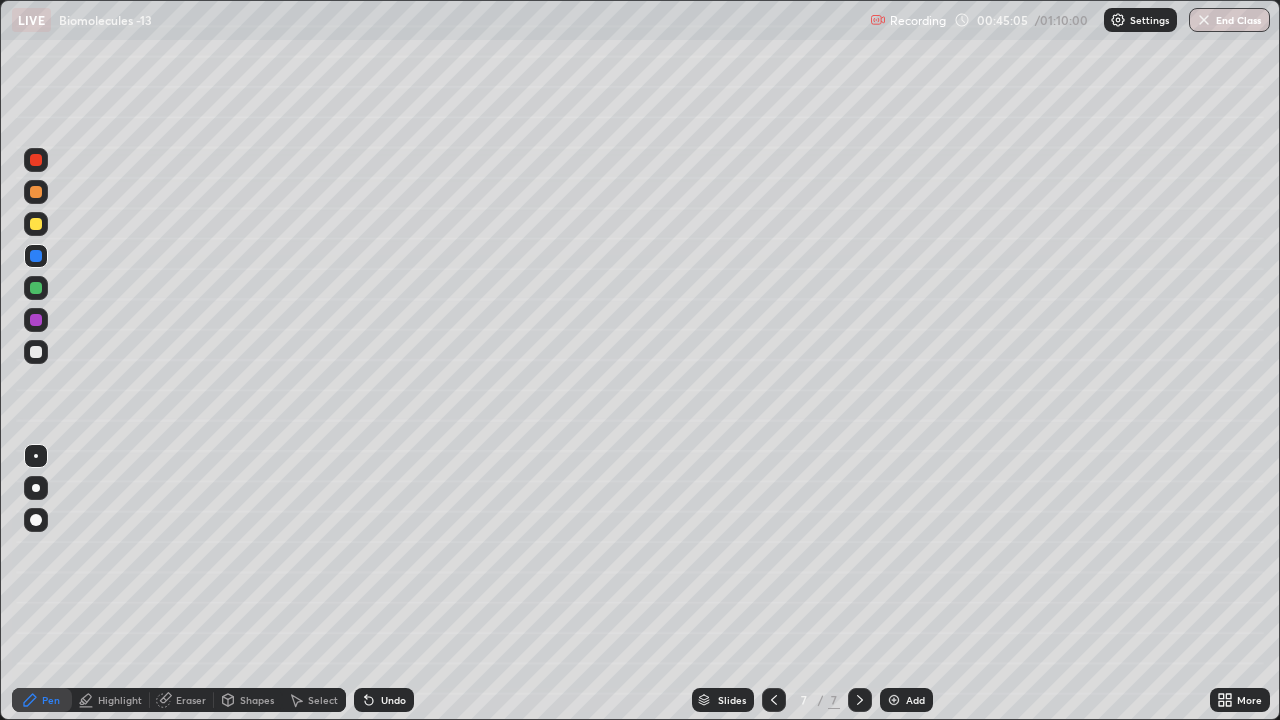 click at bounding box center [36, 320] 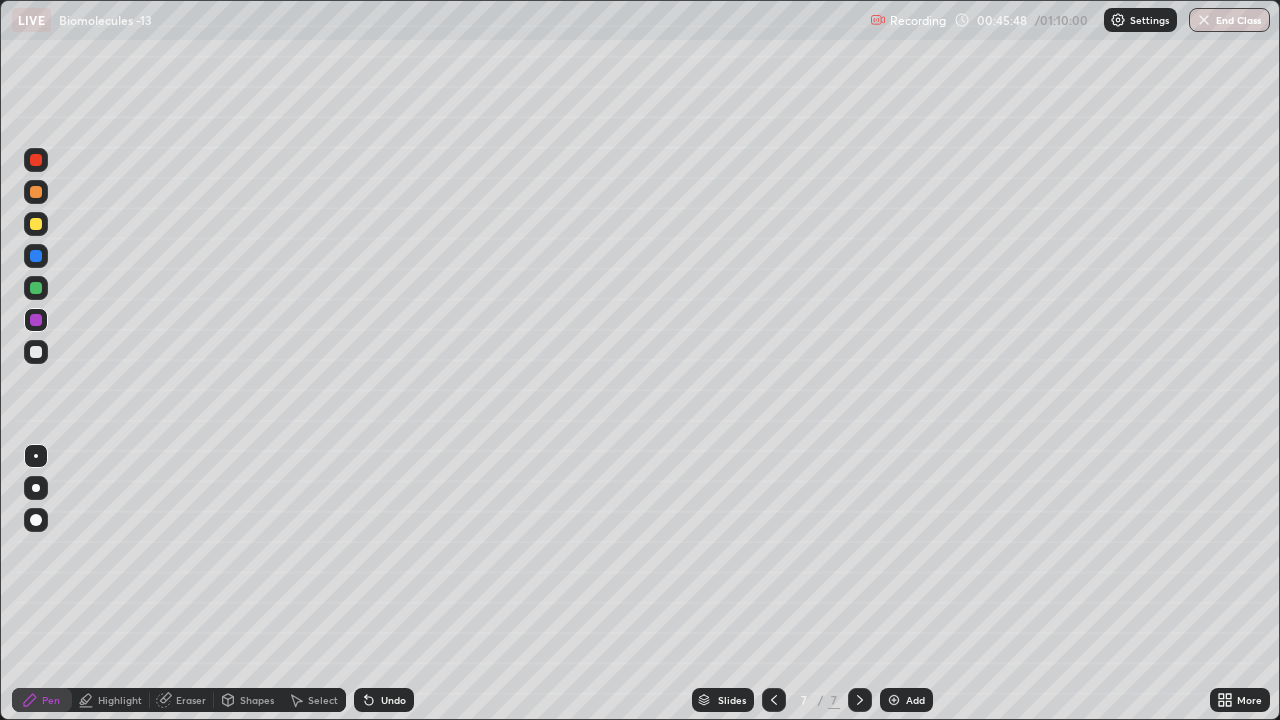 click at bounding box center (36, 288) 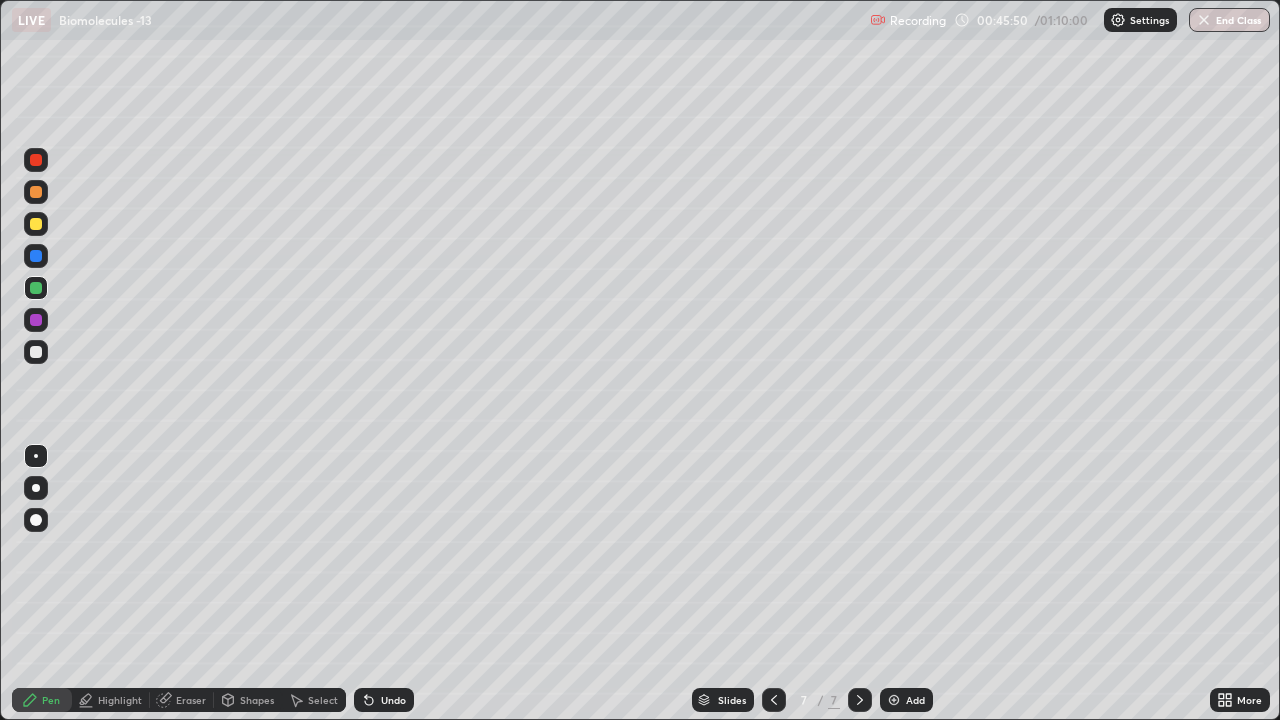 click at bounding box center [36, 520] 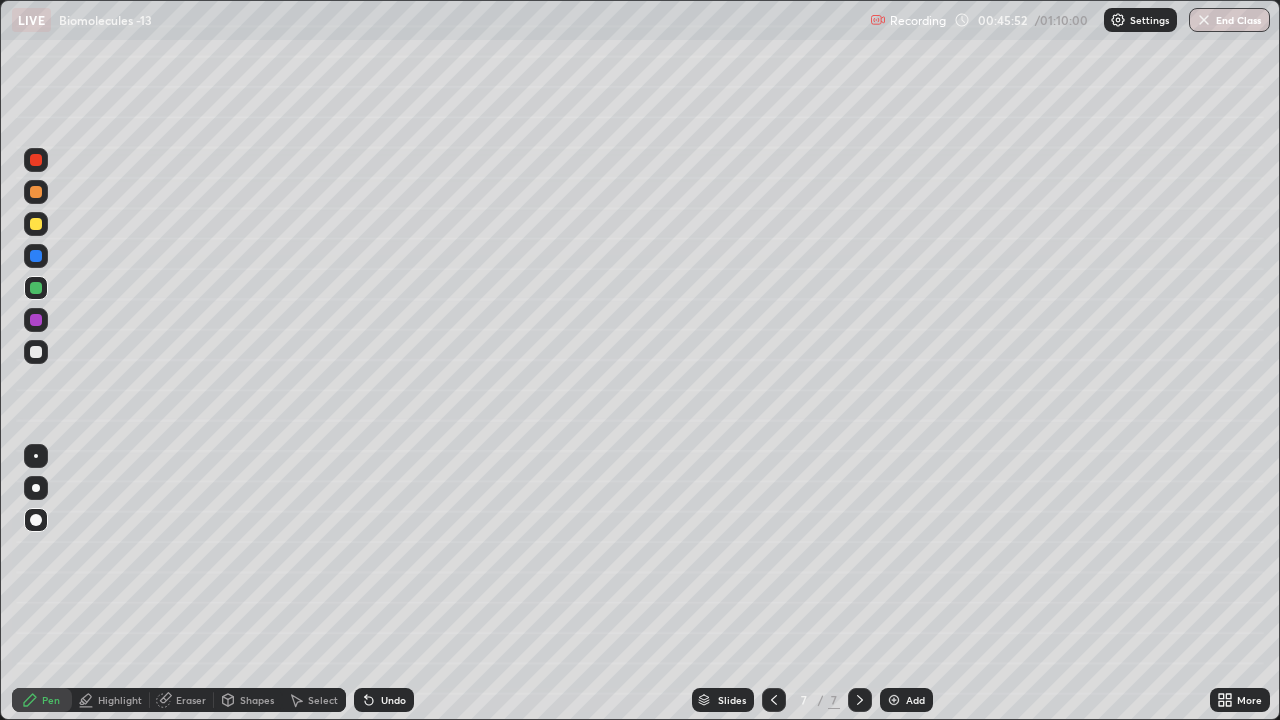click at bounding box center (36, 320) 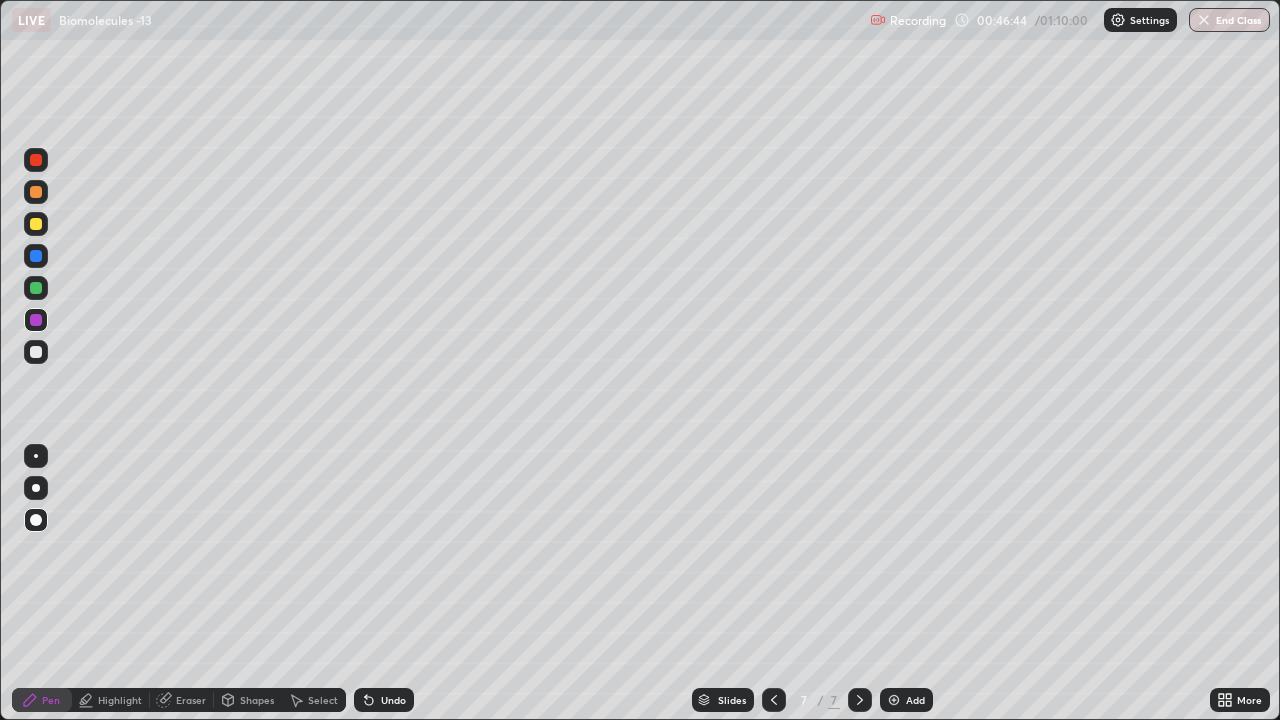 click at bounding box center (36, 352) 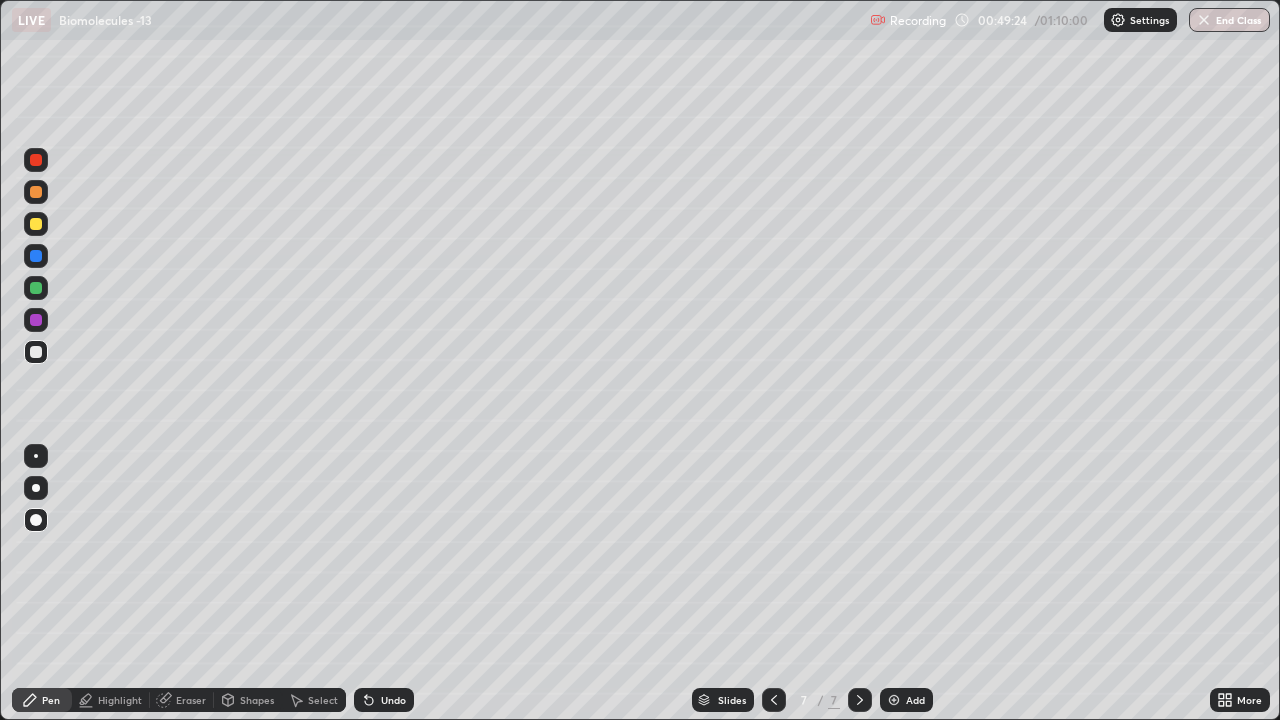 click at bounding box center (894, 700) 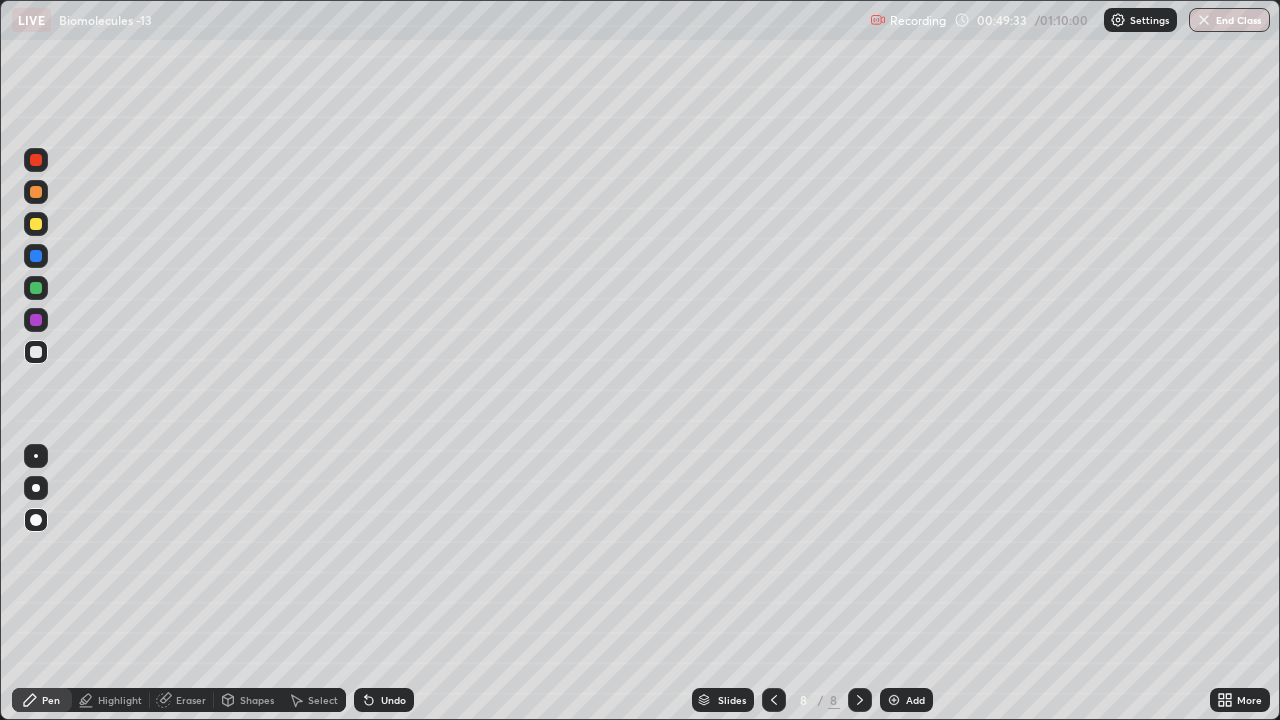 click at bounding box center [36, 352] 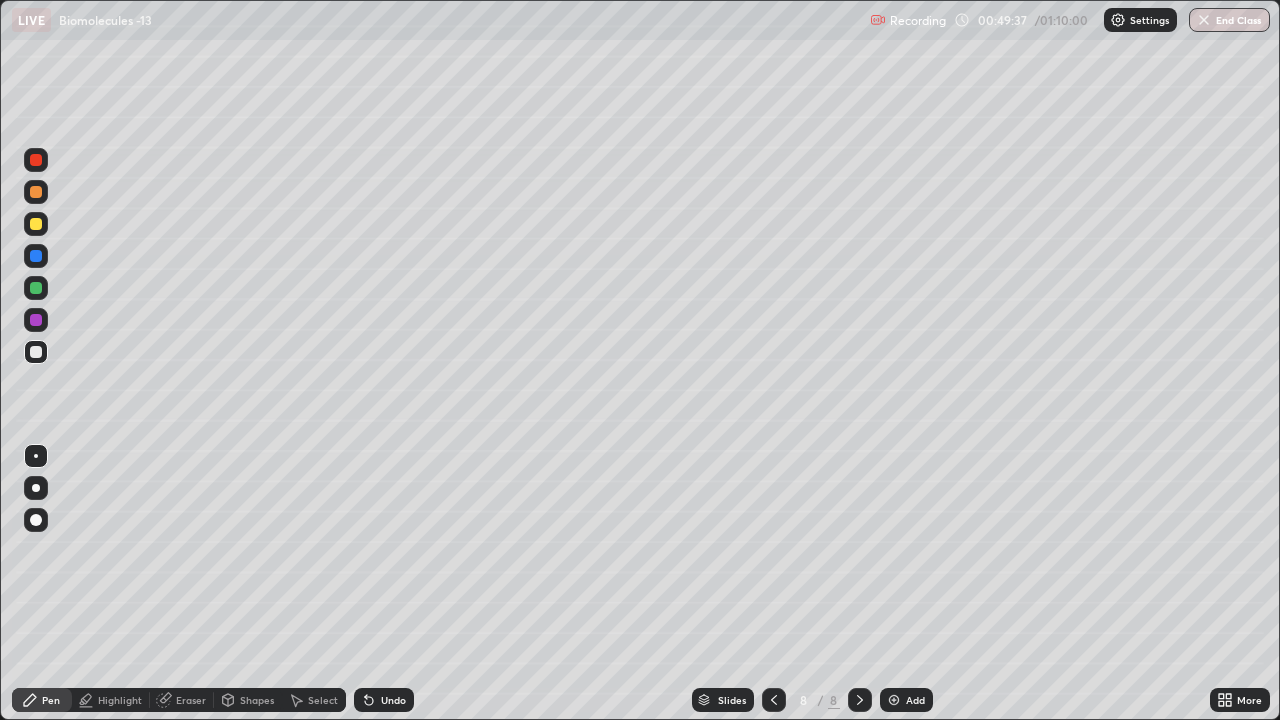 click on "Undo" at bounding box center (393, 700) 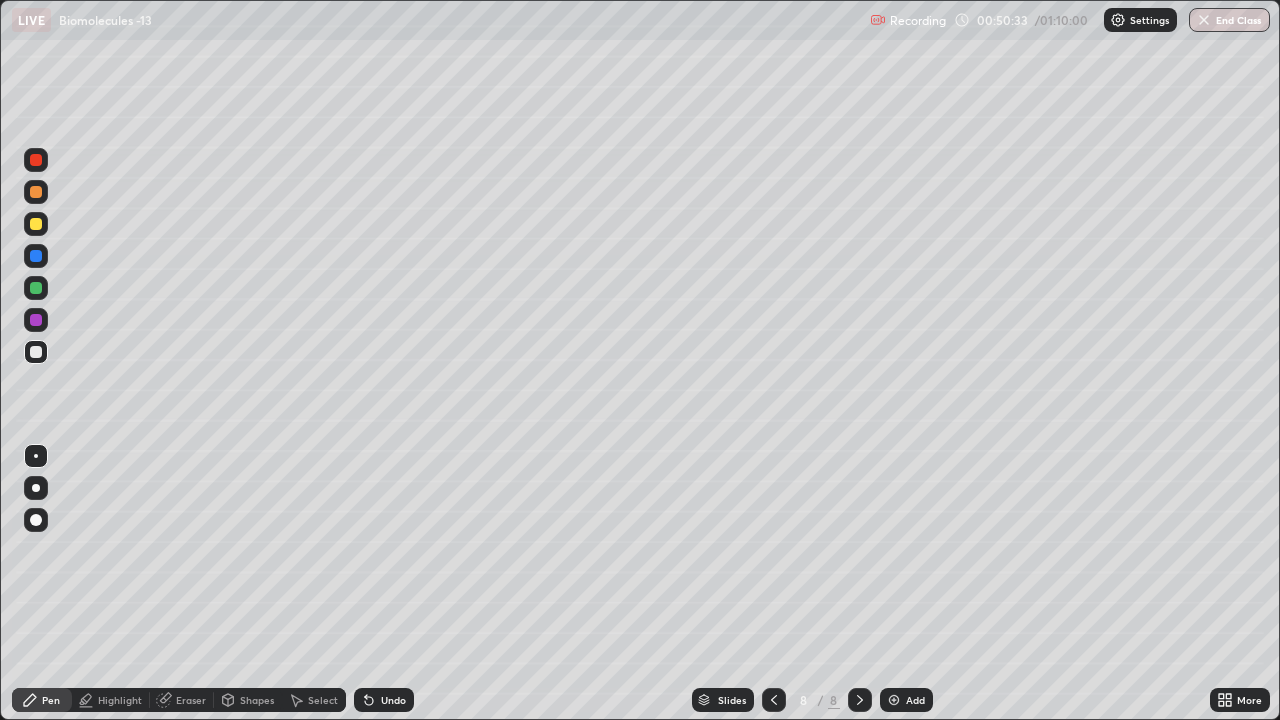 click at bounding box center [36, 256] 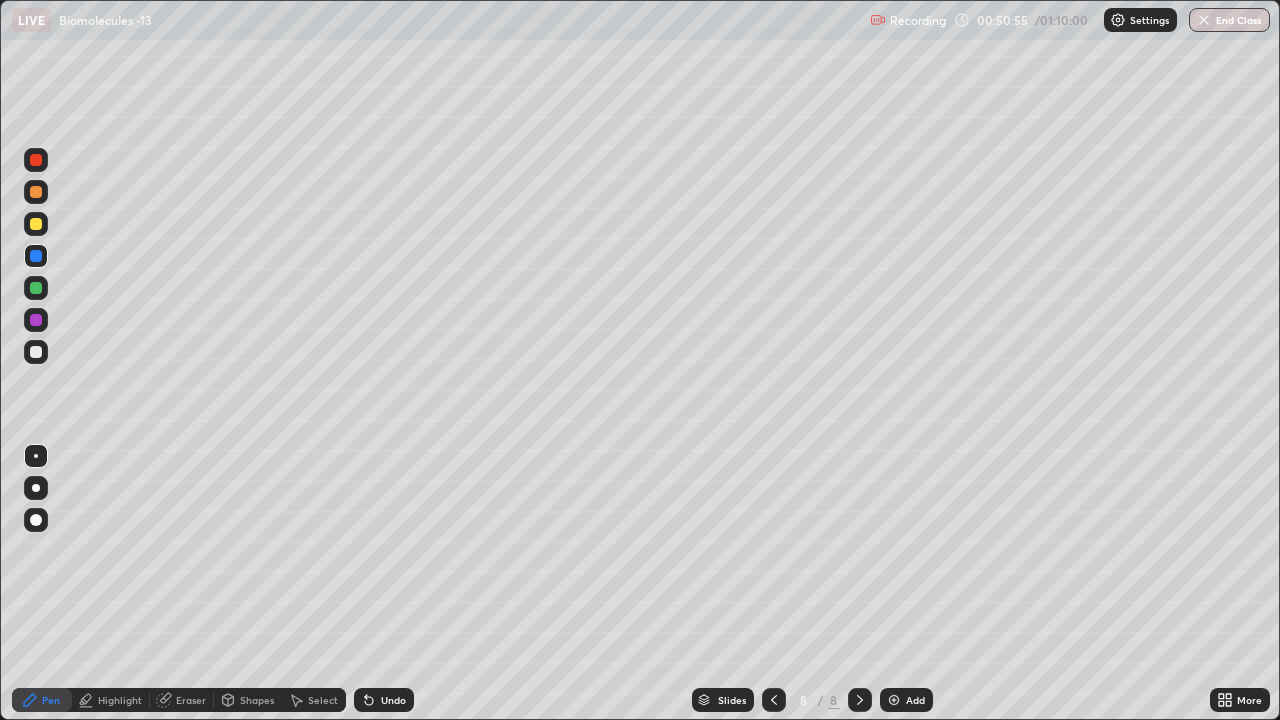 click on "Undo" at bounding box center [393, 700] 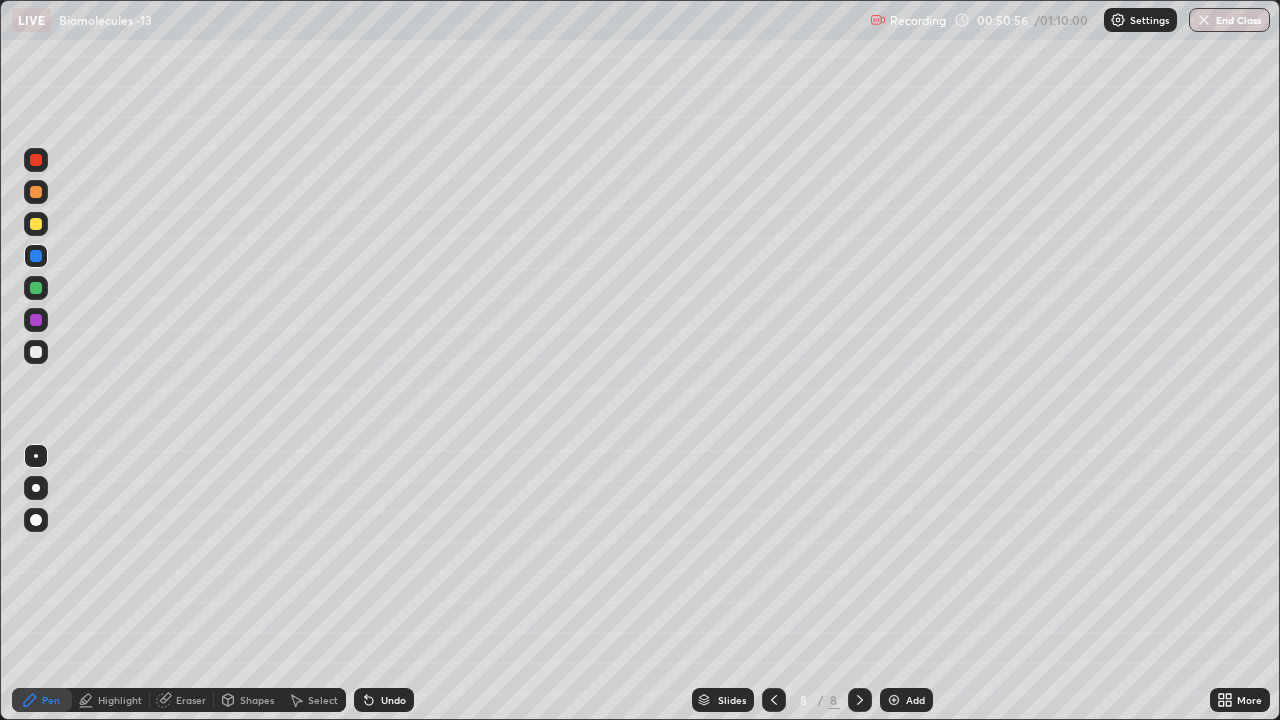 click on "Undo" at bounding box center [384, 700] 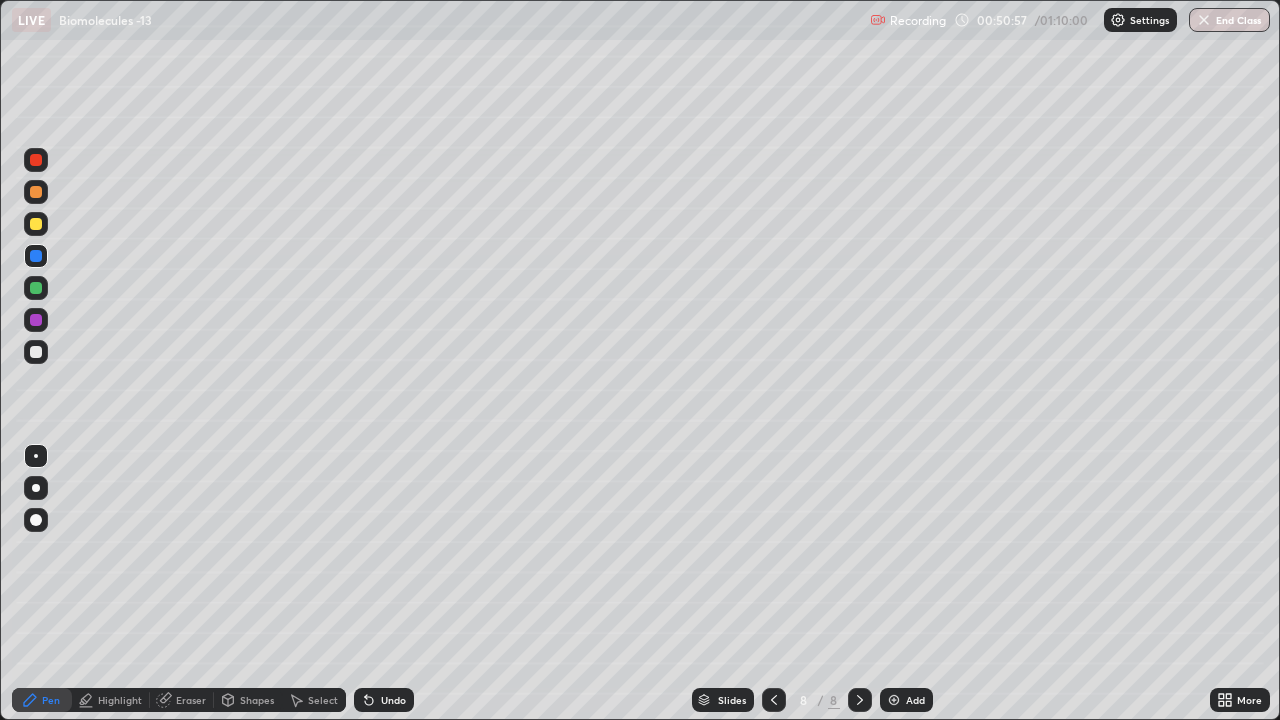 click on "Undo" at bounding box center (384, 700) 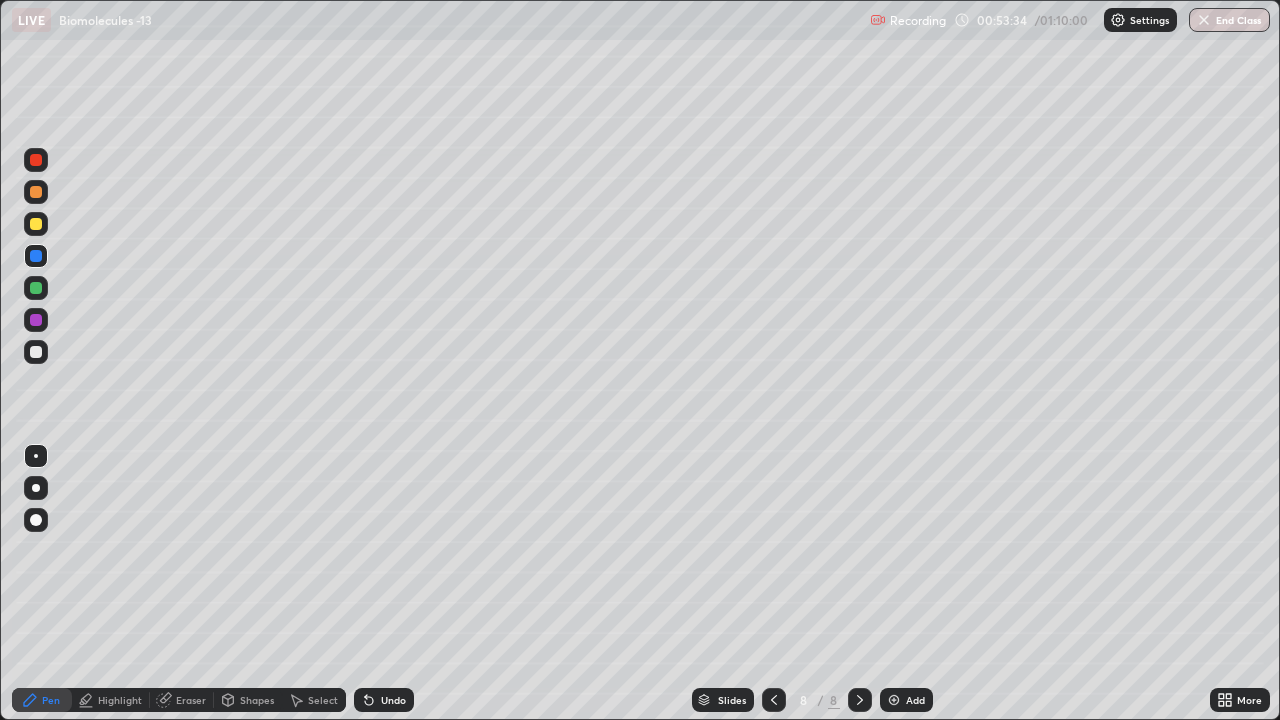 click at bounding box center (36, 256) 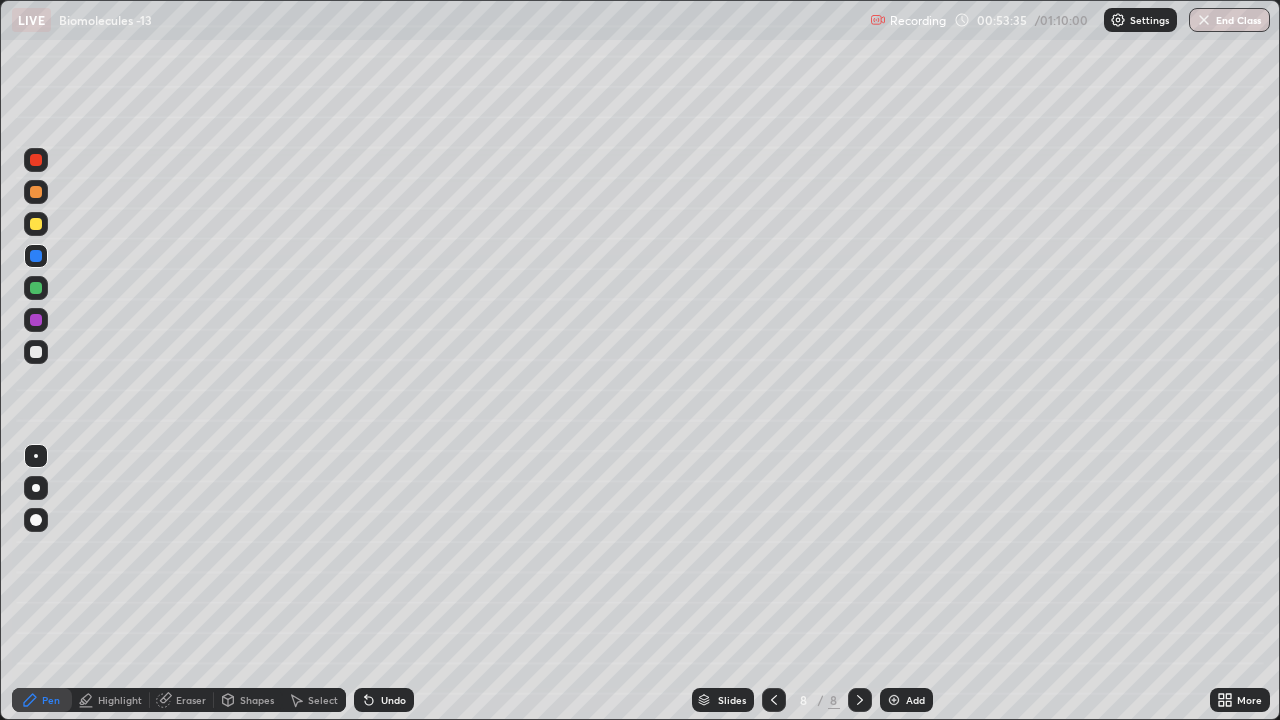 click at bounding box center (36, 224) 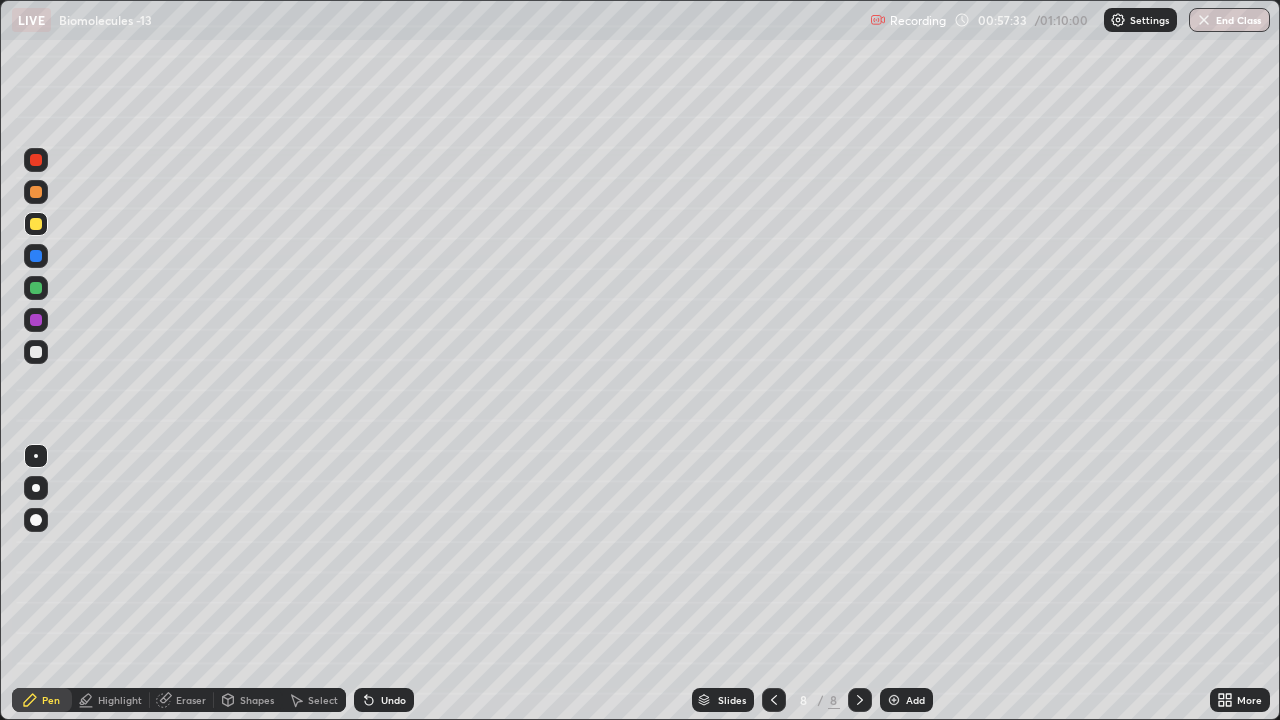 click at bounding box center (894, 700) 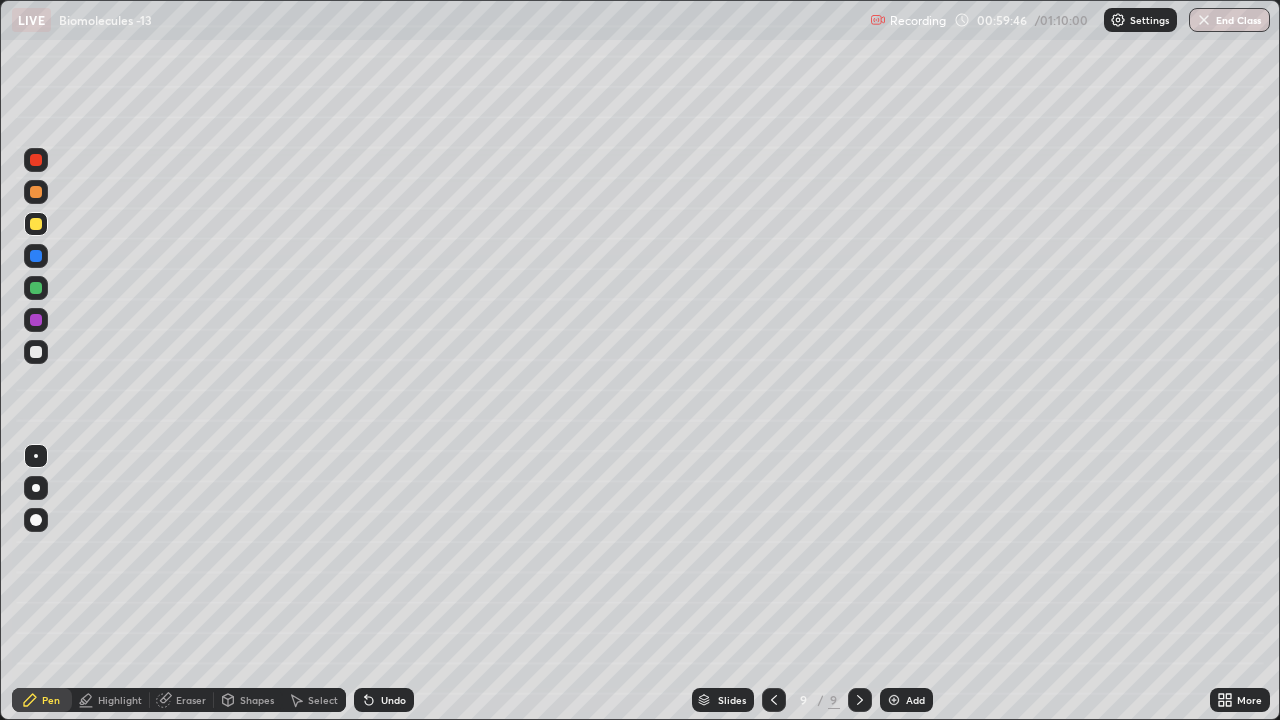 click 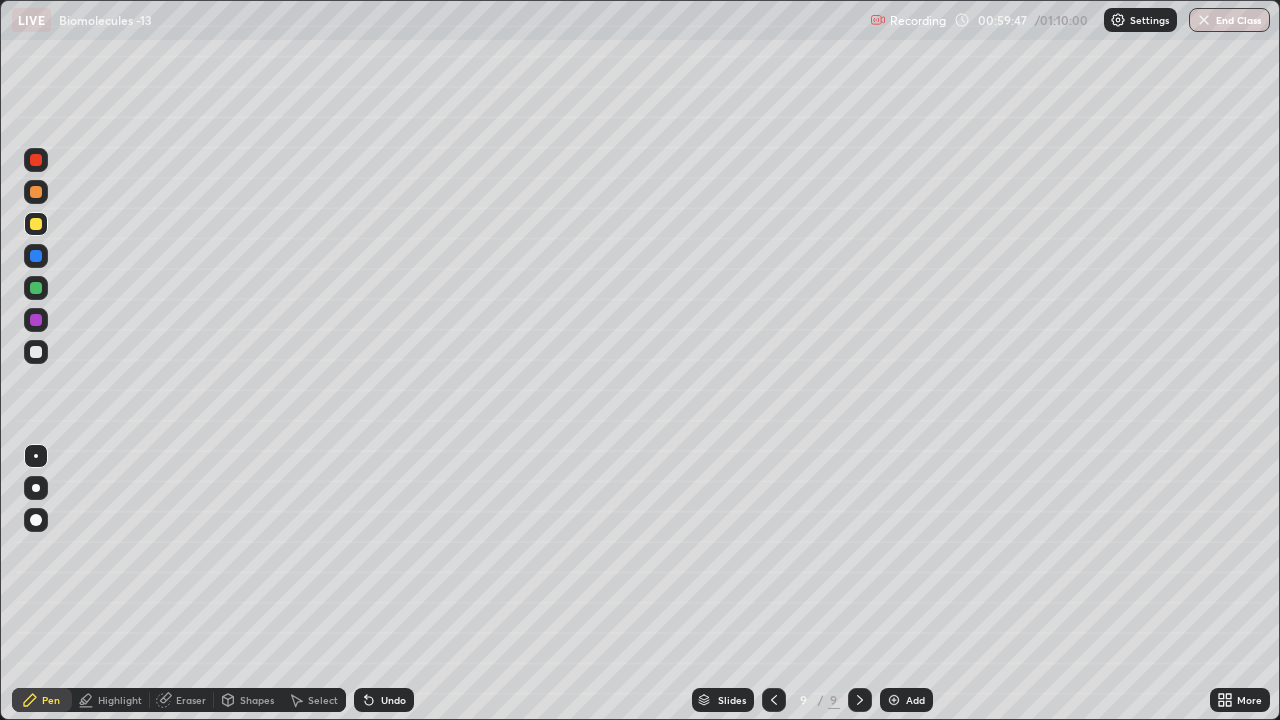 click 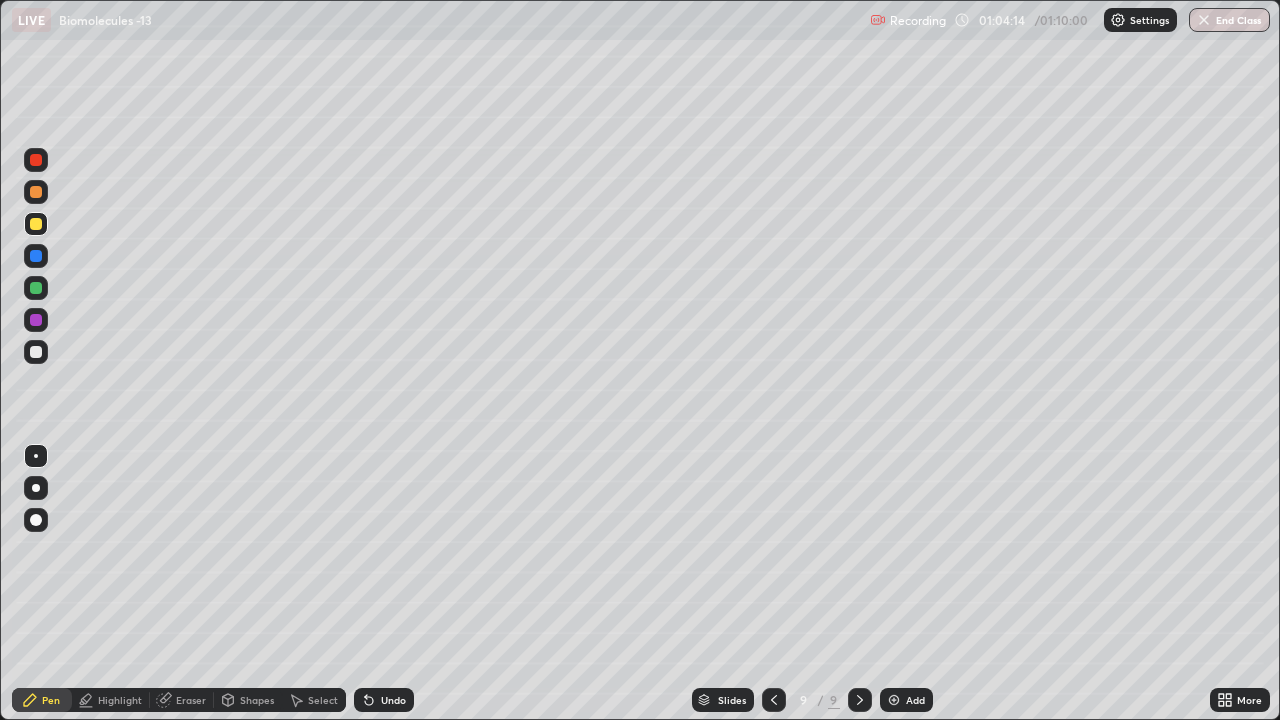 click at bounding box center [36, 352] 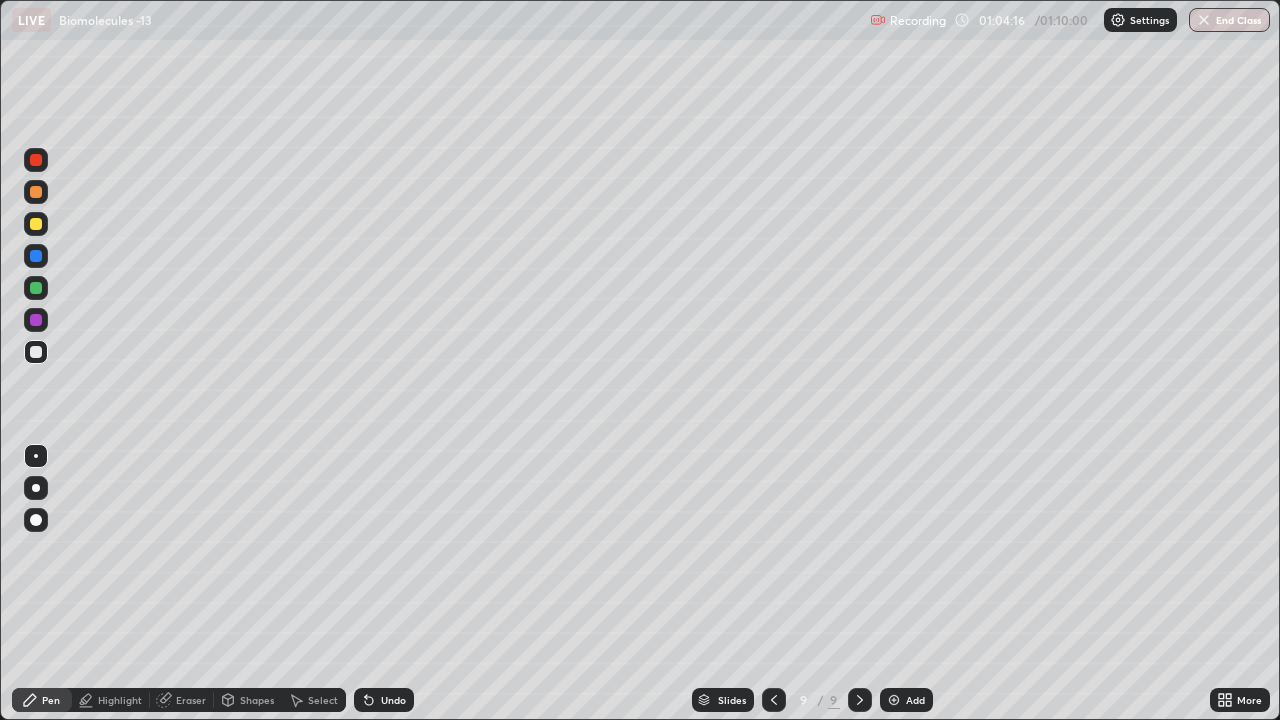 click at bounding box center [36, 352] 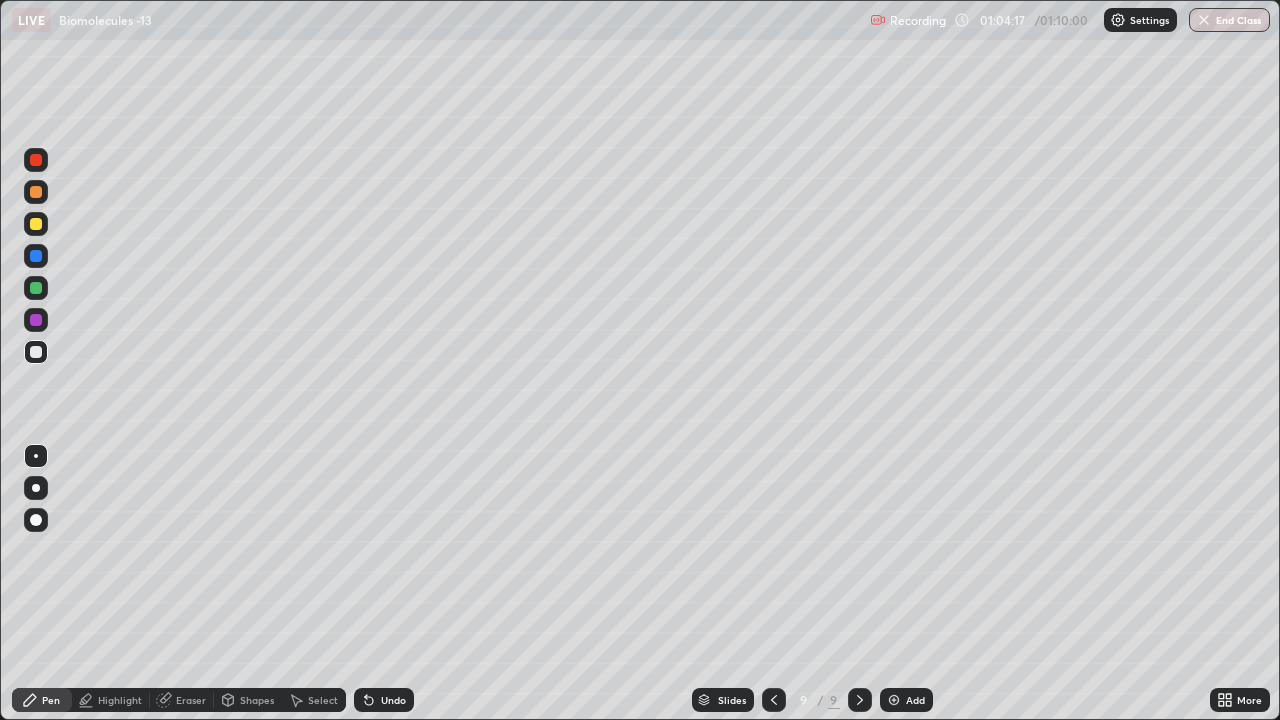 click at bounding box center [36, 488] 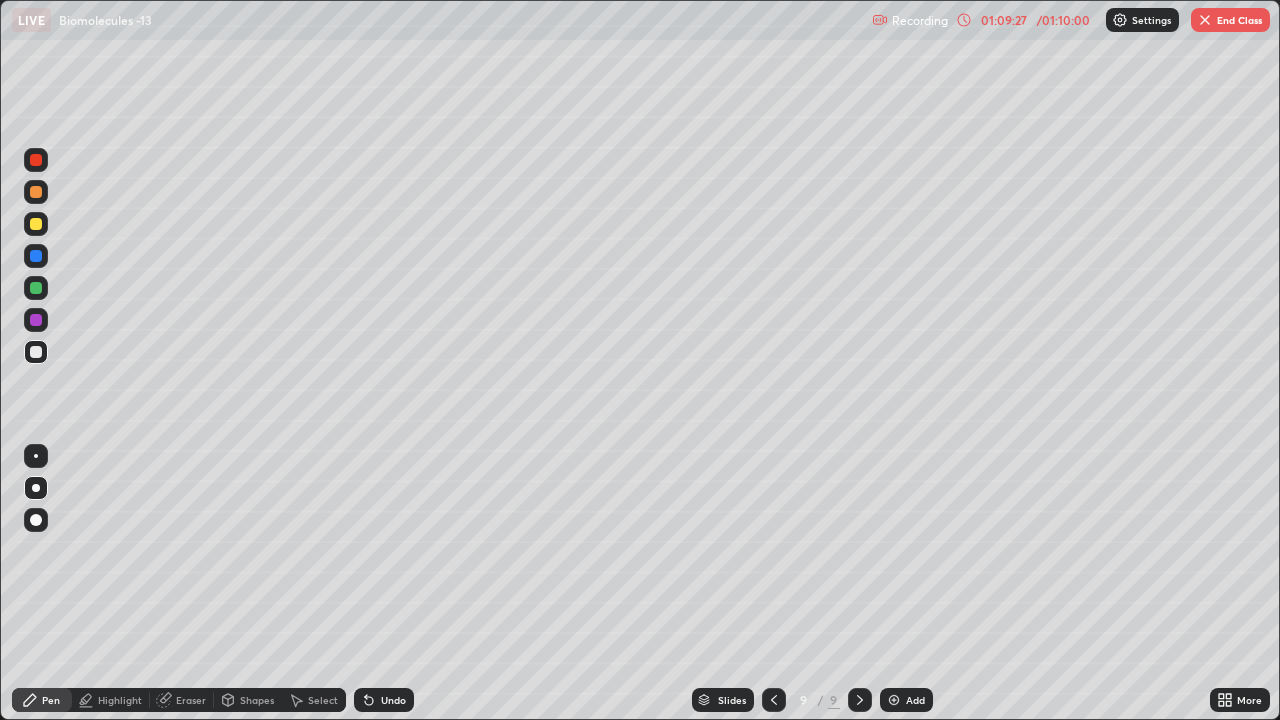 click at bounding box center (774, 700) 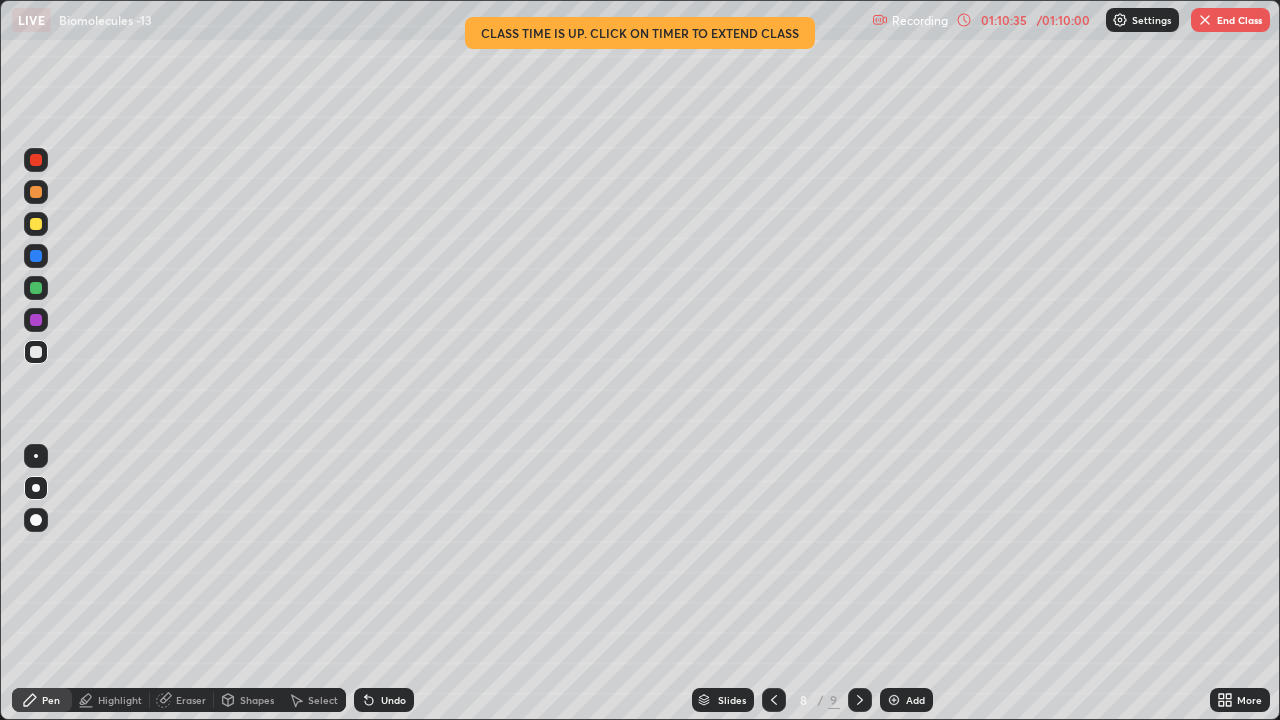 click on "End Class" at bounding box center (1230, 20) 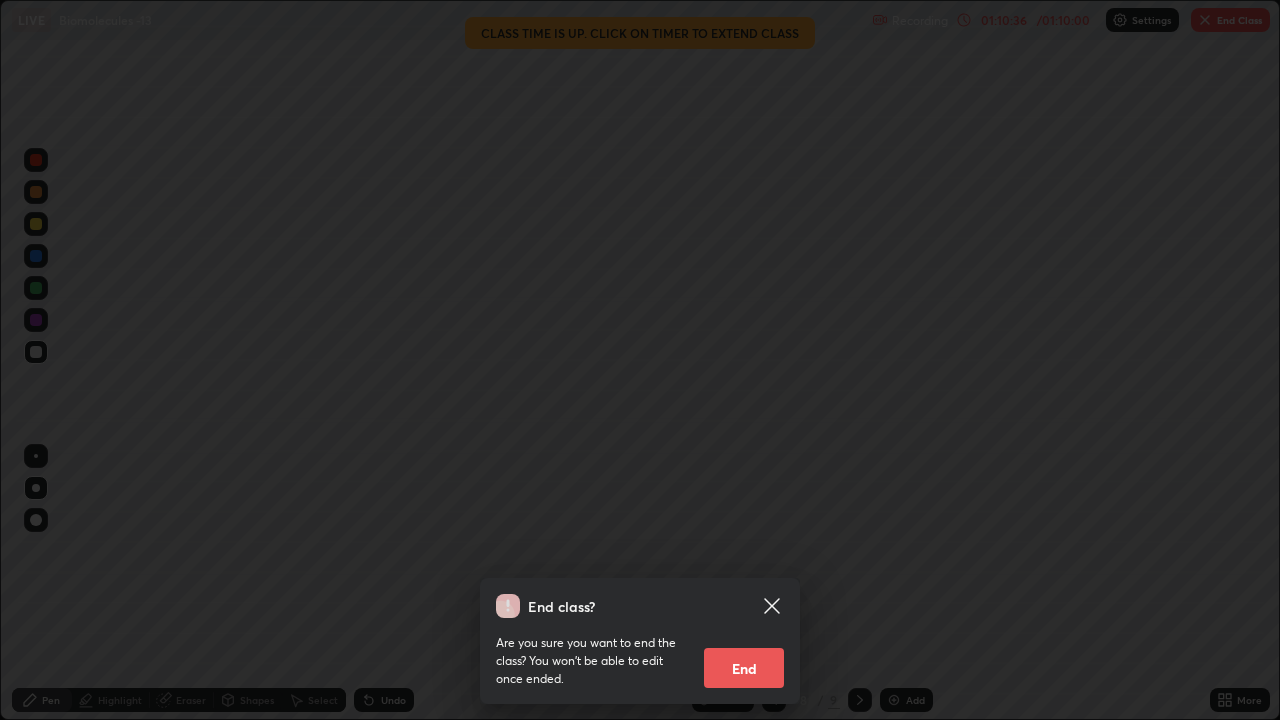 click on "End" at bounding box center (744, 668) 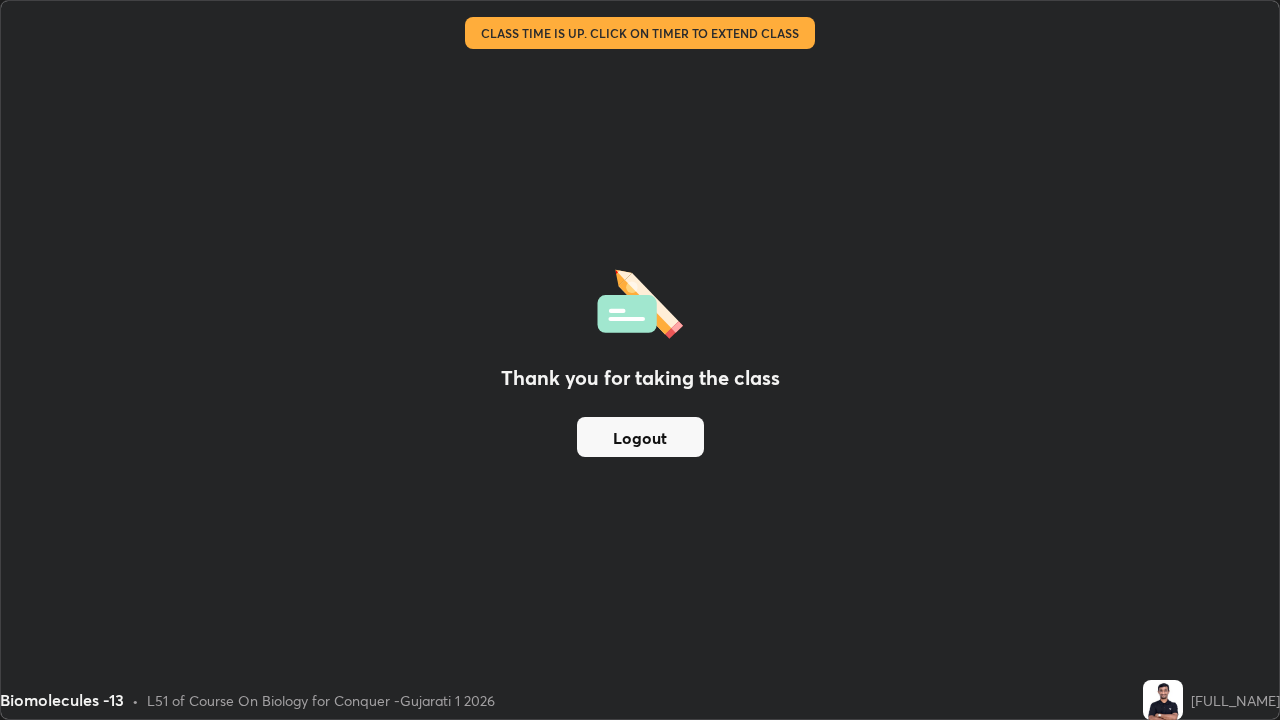 click on "Logout" at bounding box center [640, 437] 